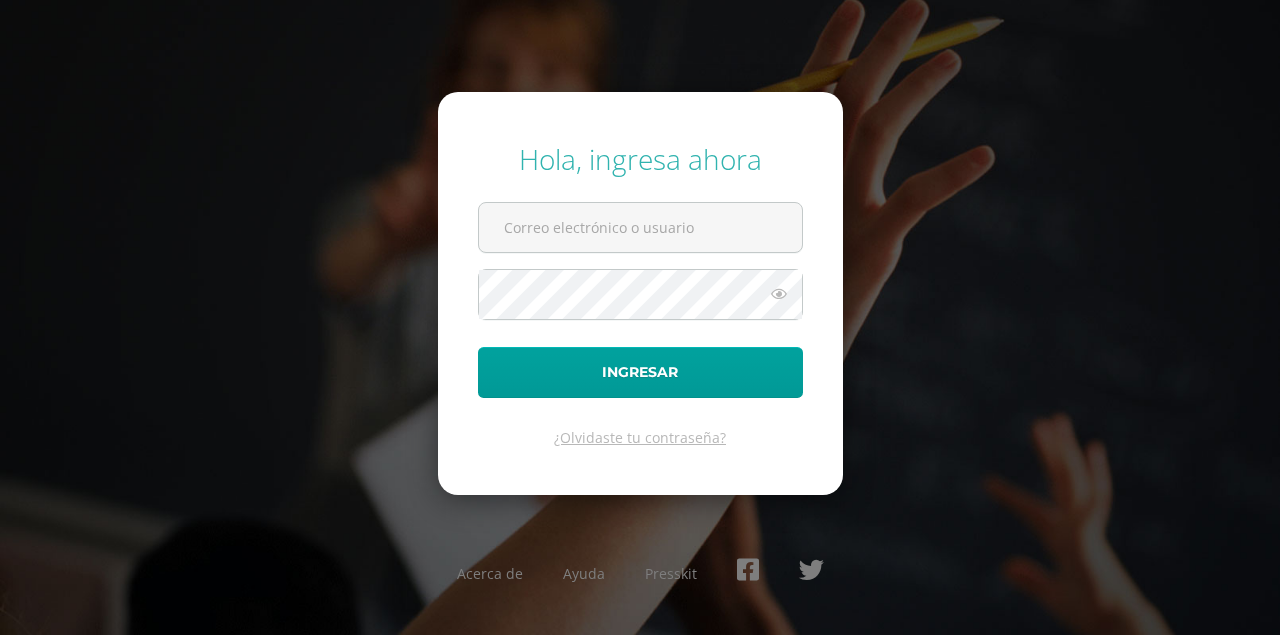 scroll, scrollTop: 0, scrollLeft: 0, axis: both 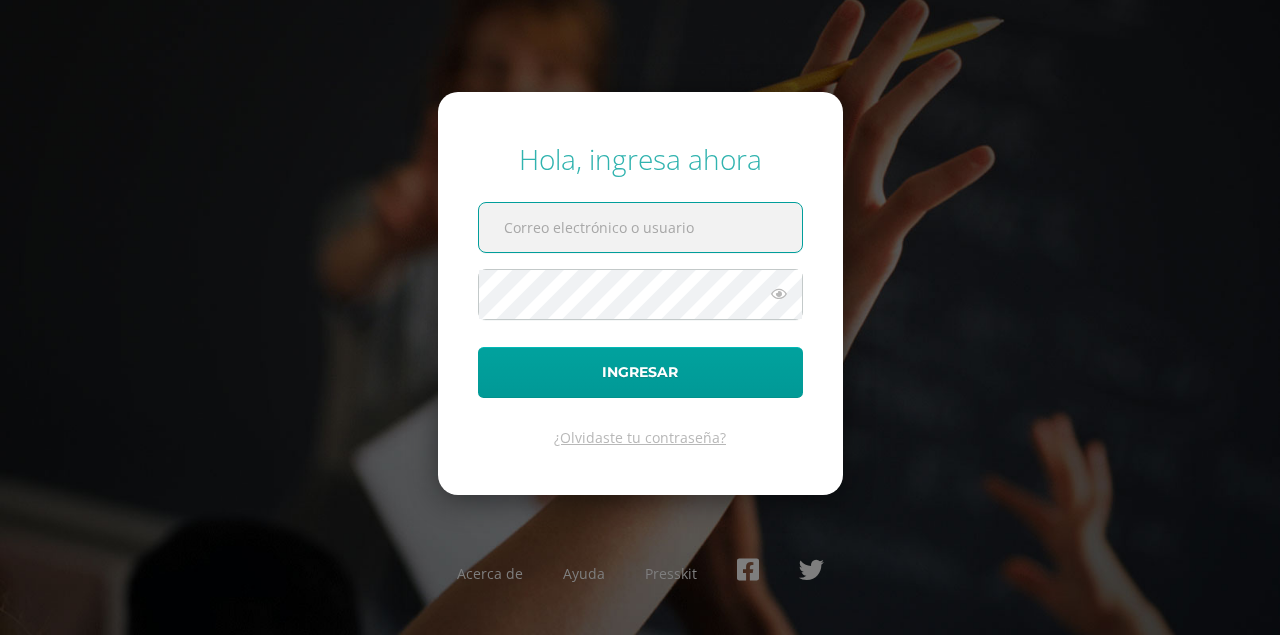 click at bounding box center [640, 227] 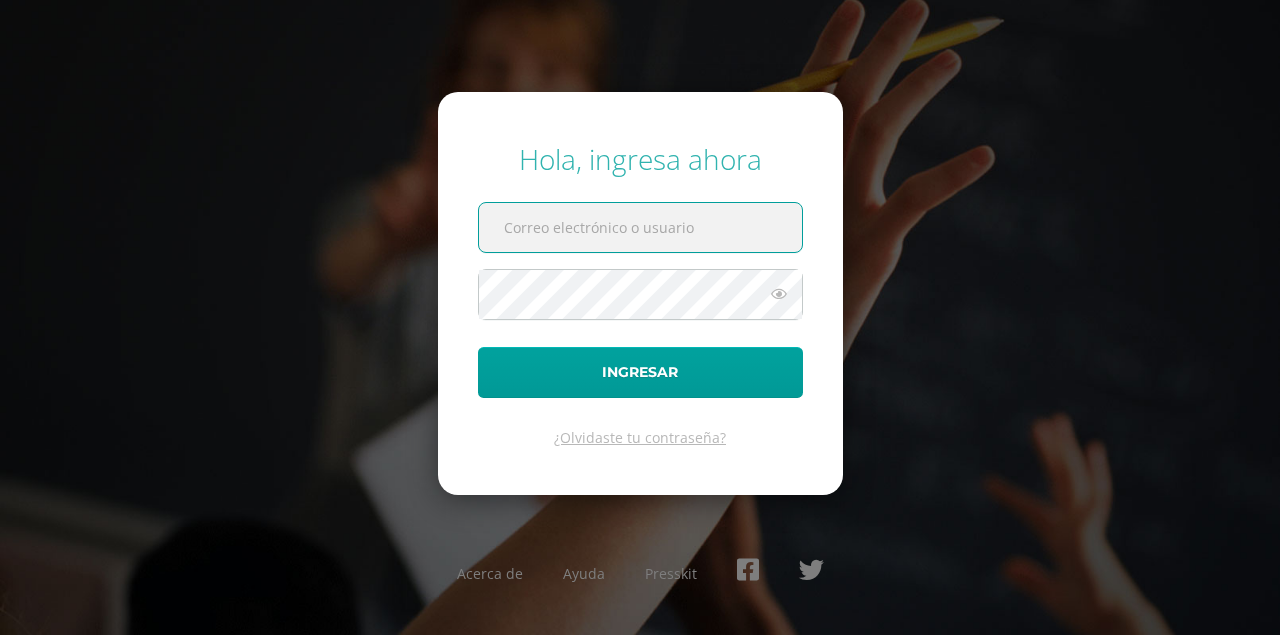 type on "pedagogia@lasallechiquimula.edu.gt" 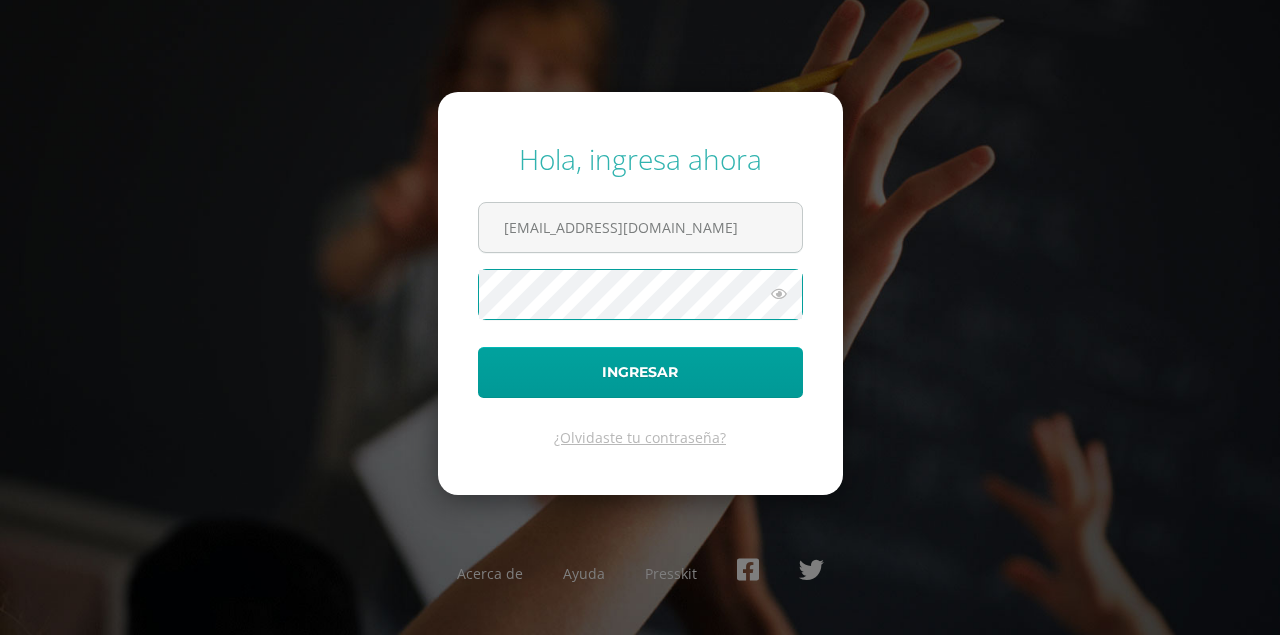 click on "Ingresar" at bounding box center [640, 372] 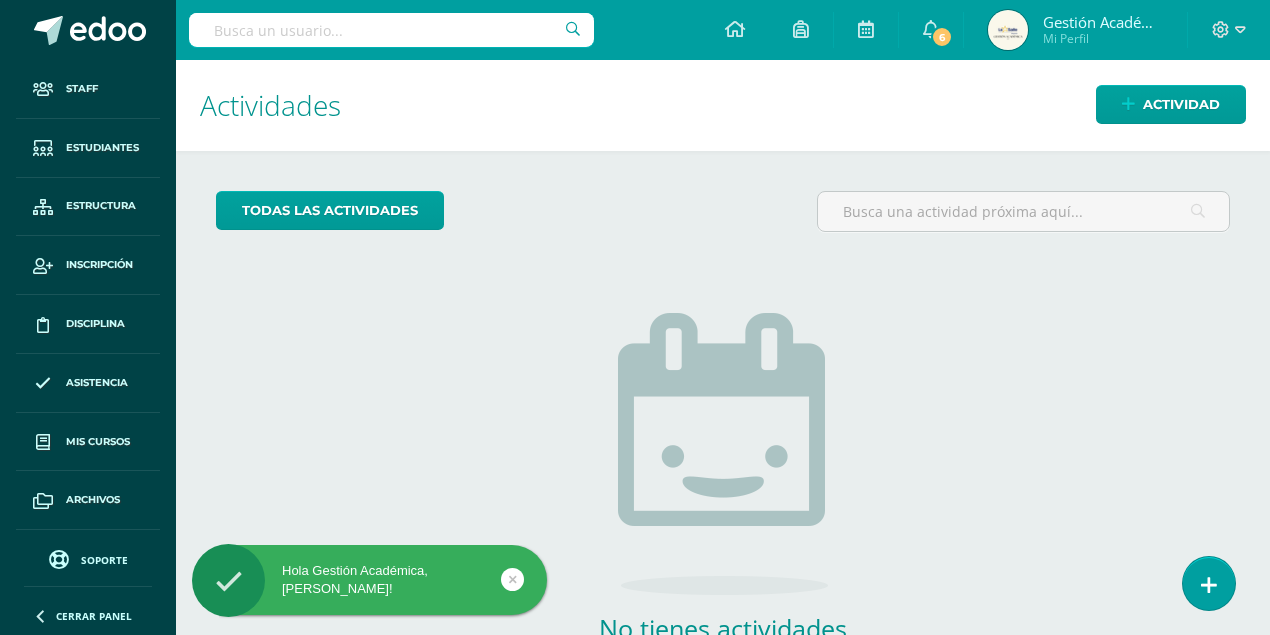 scroll, scrollTop: 0, scrollLeft: 0, axis: both 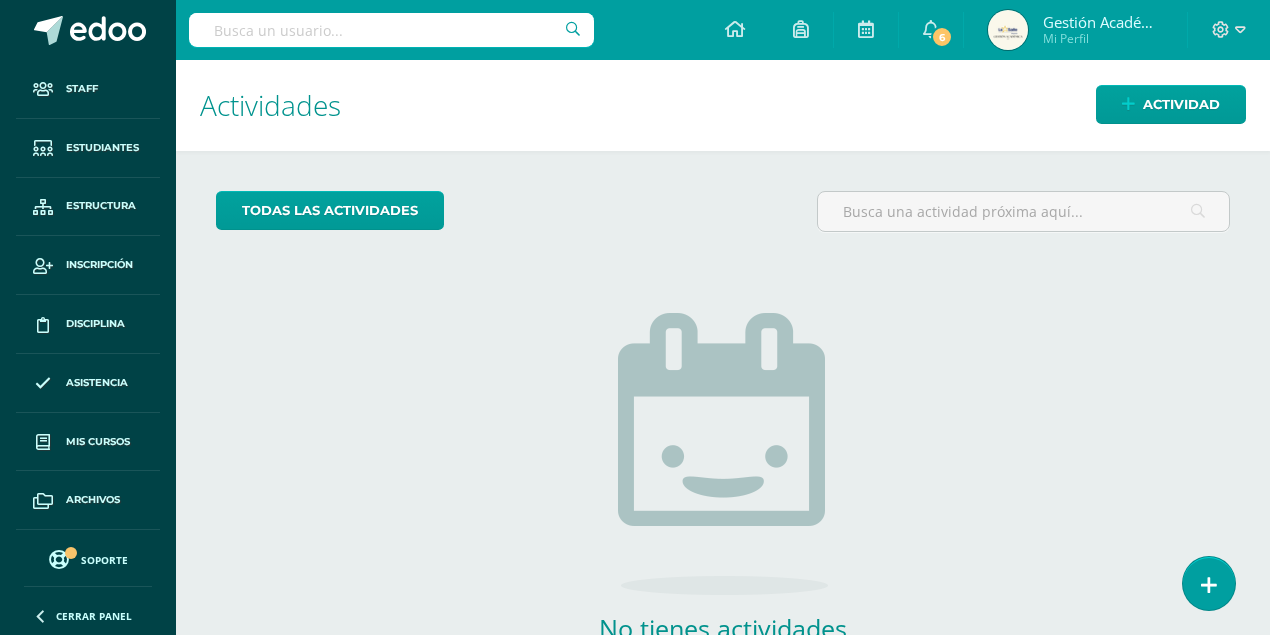 click at bounding box center (391, 30) 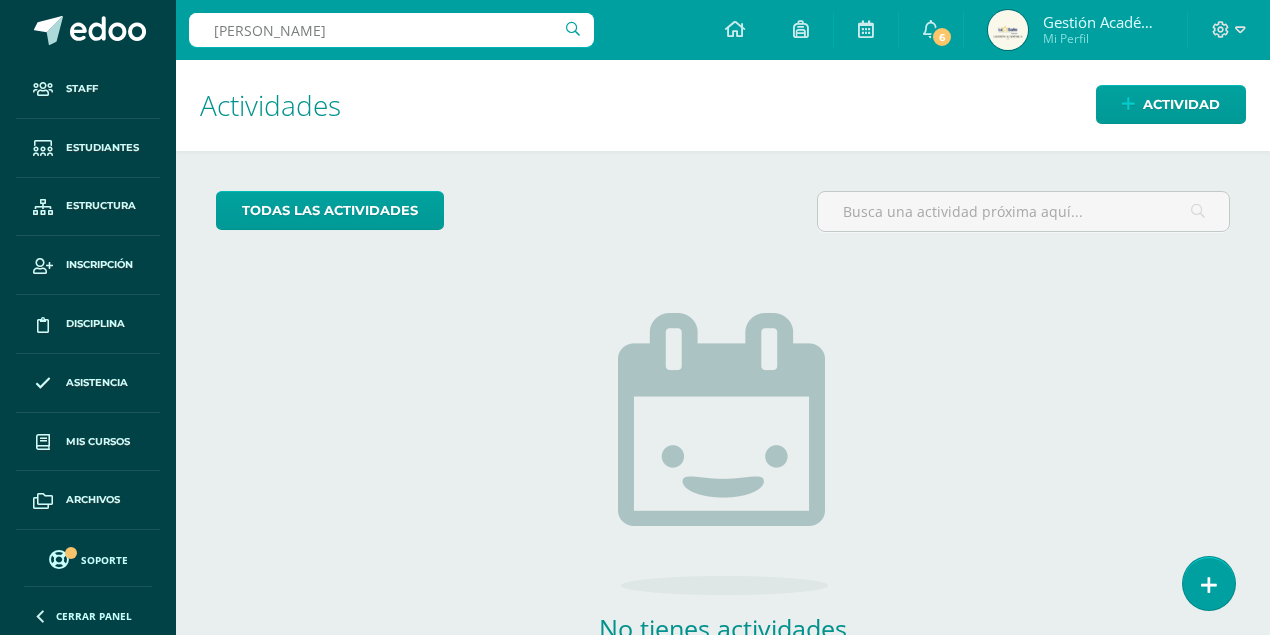 type on "Steffany" 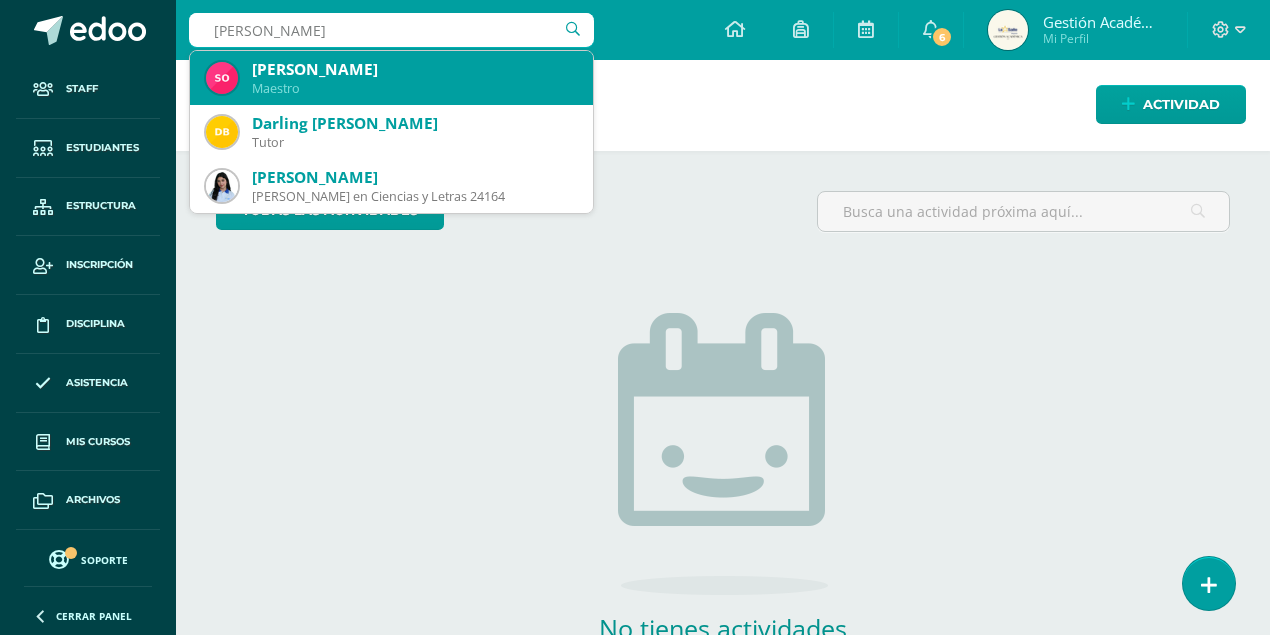 click on "[PERSON_NAME]" at bounding box center (414, 69) 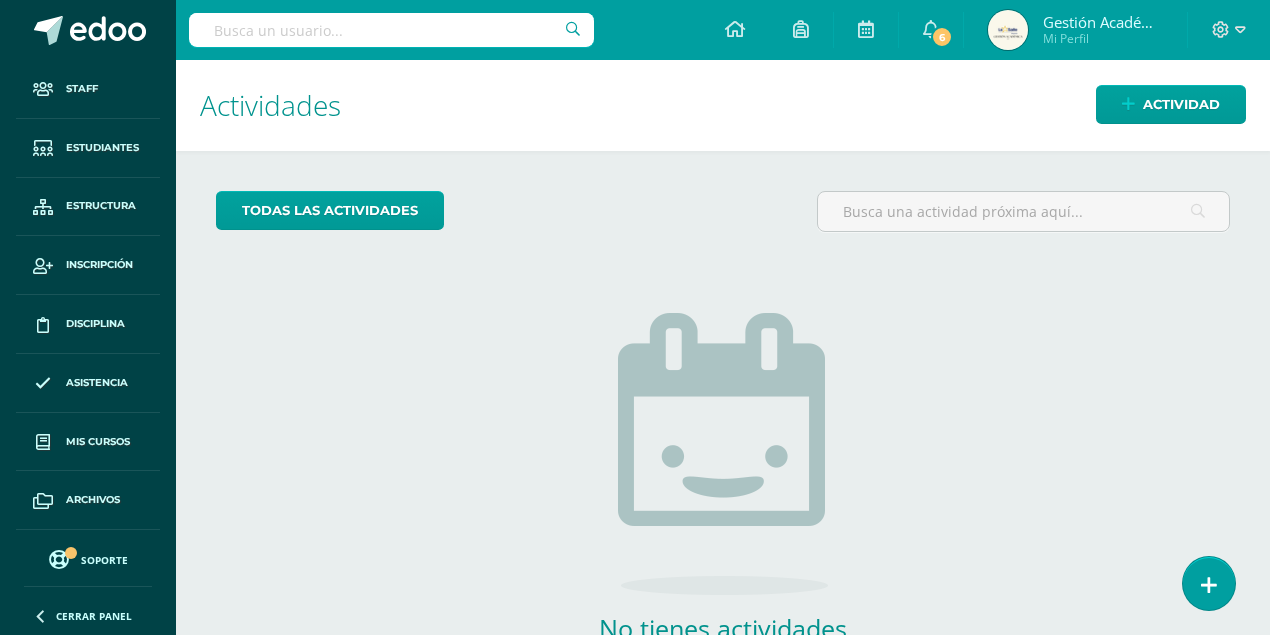 scroll, scrollTop: 66, scrollLeft: 0, axis: vertical 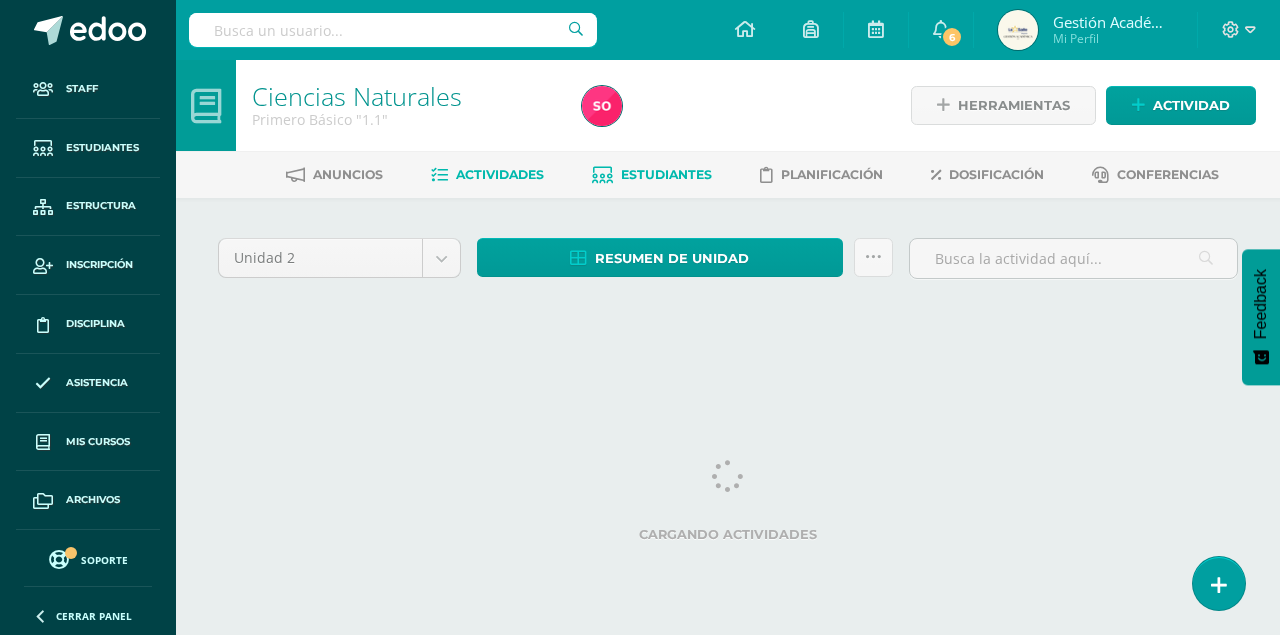 click on "Estudiantes" at bounding box center (666, 174) 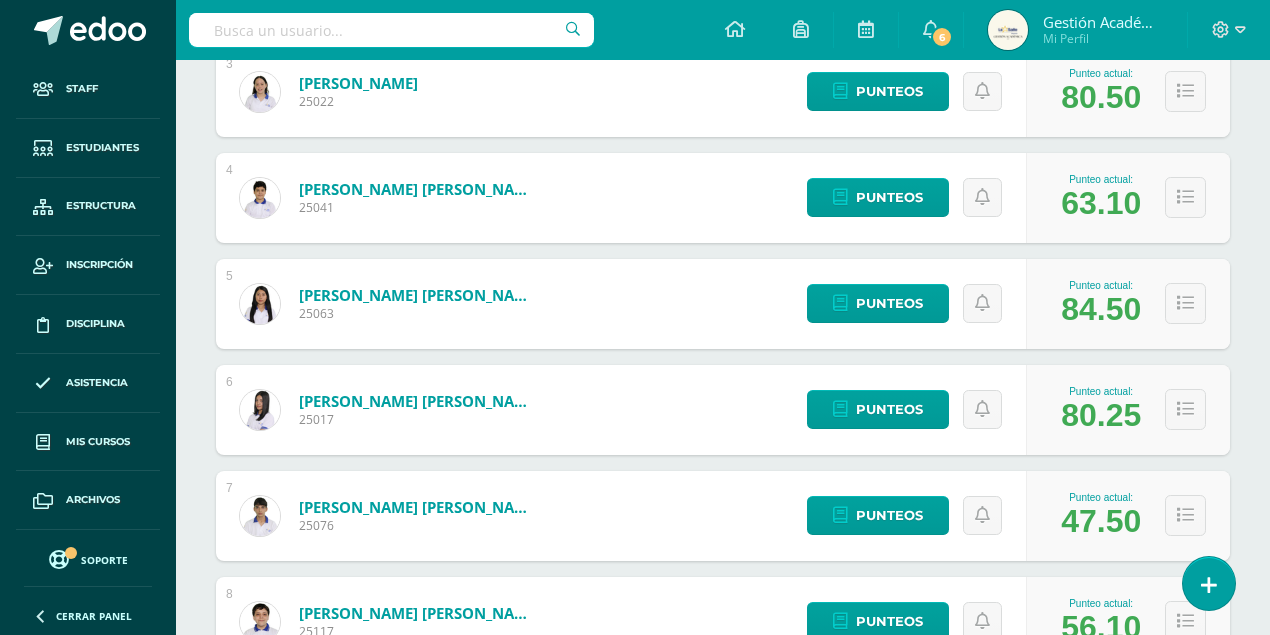 scroll, scrollTop: 666, scrollLeft: 0, axis: vertical 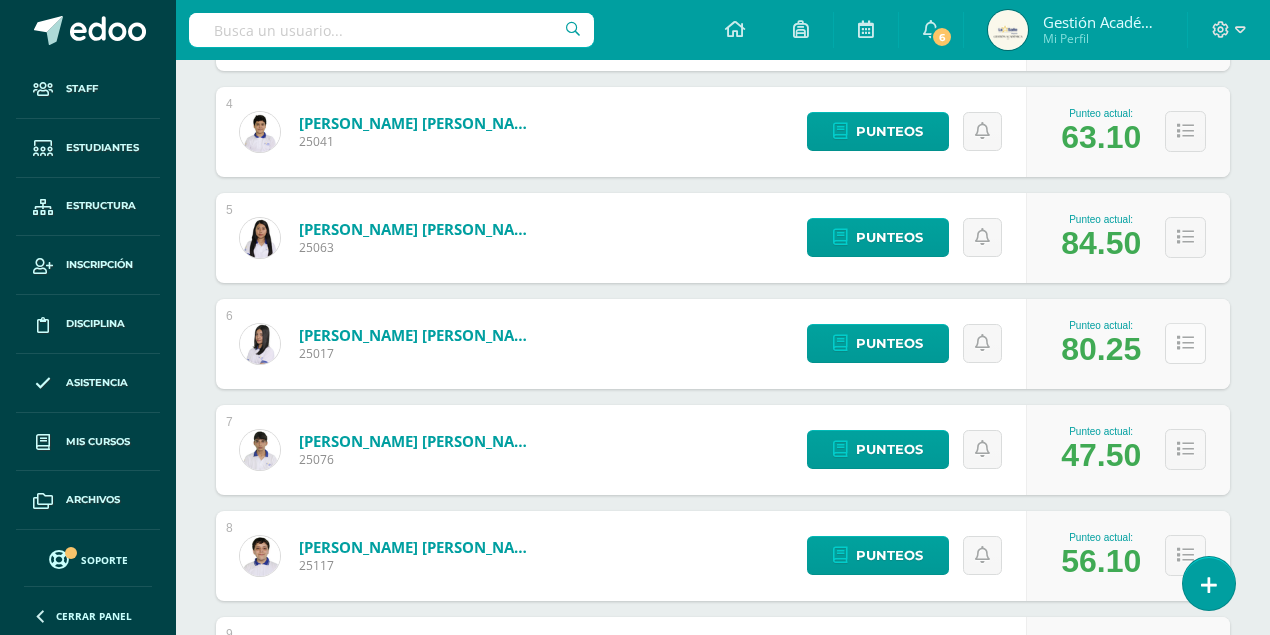 click at bounding box center (1185, 343) 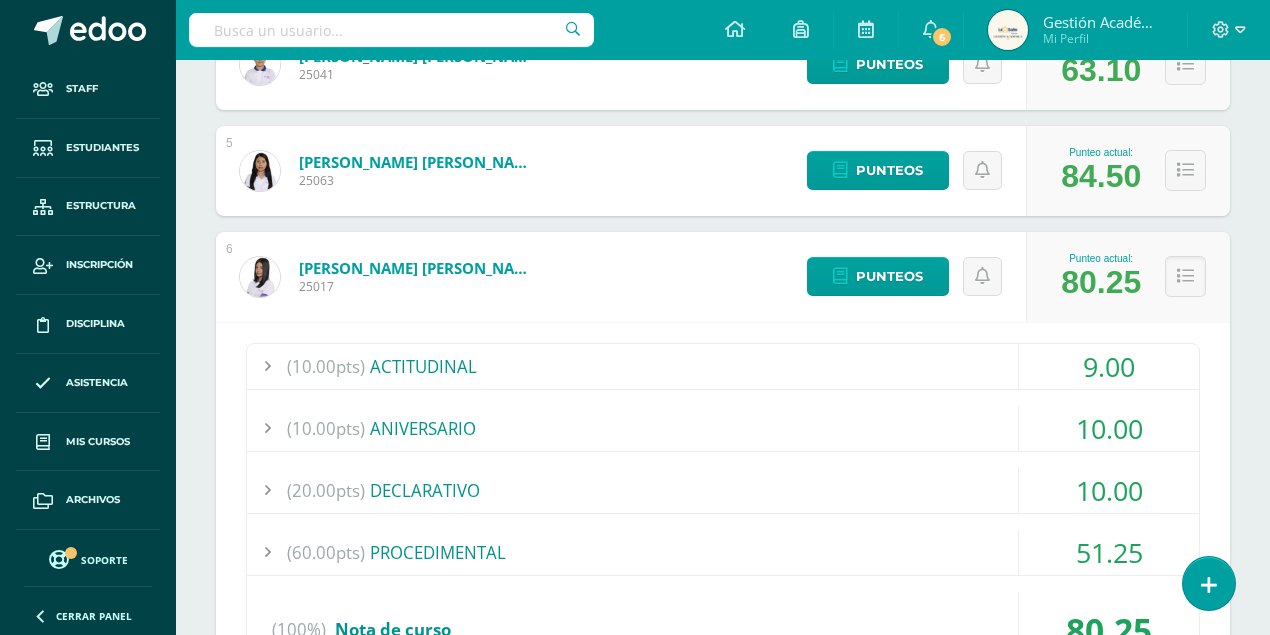 scroll, scrollTop: 800, scrollLeft: 0, axis: vertical 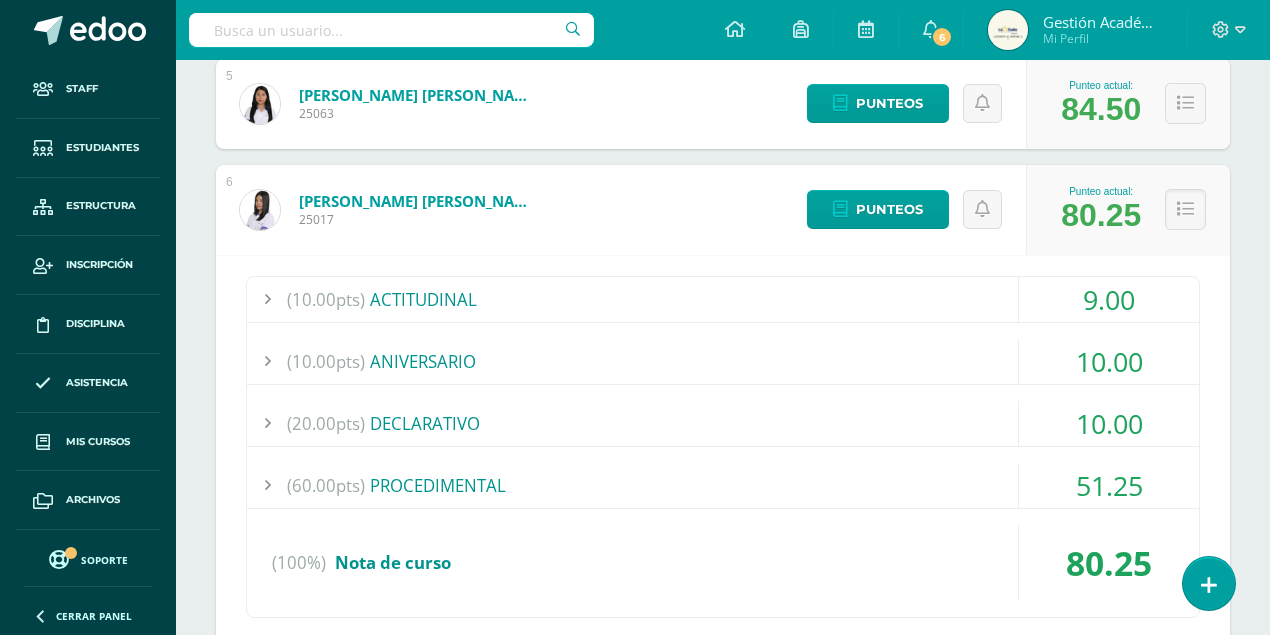 click on "(60.00pts)
PROCEDIMENTAL" at bounding box center (723, 485) 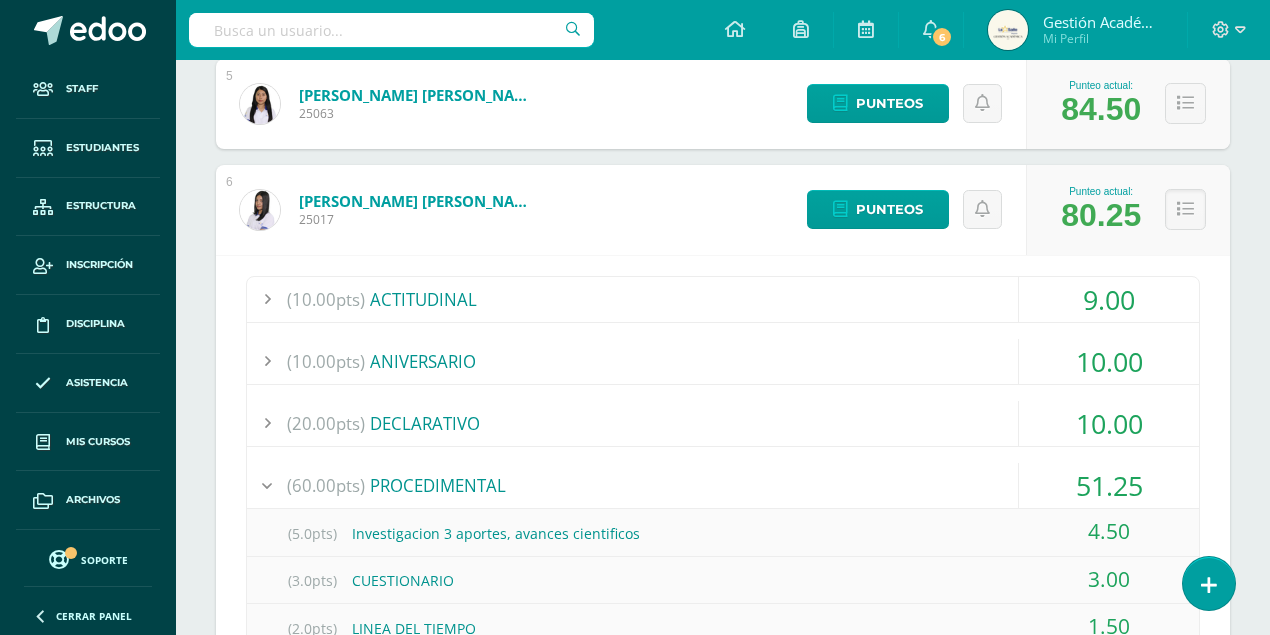 click on "(60.00pts)
PROCEDIMENTAL" at bounding box center [723, 485] 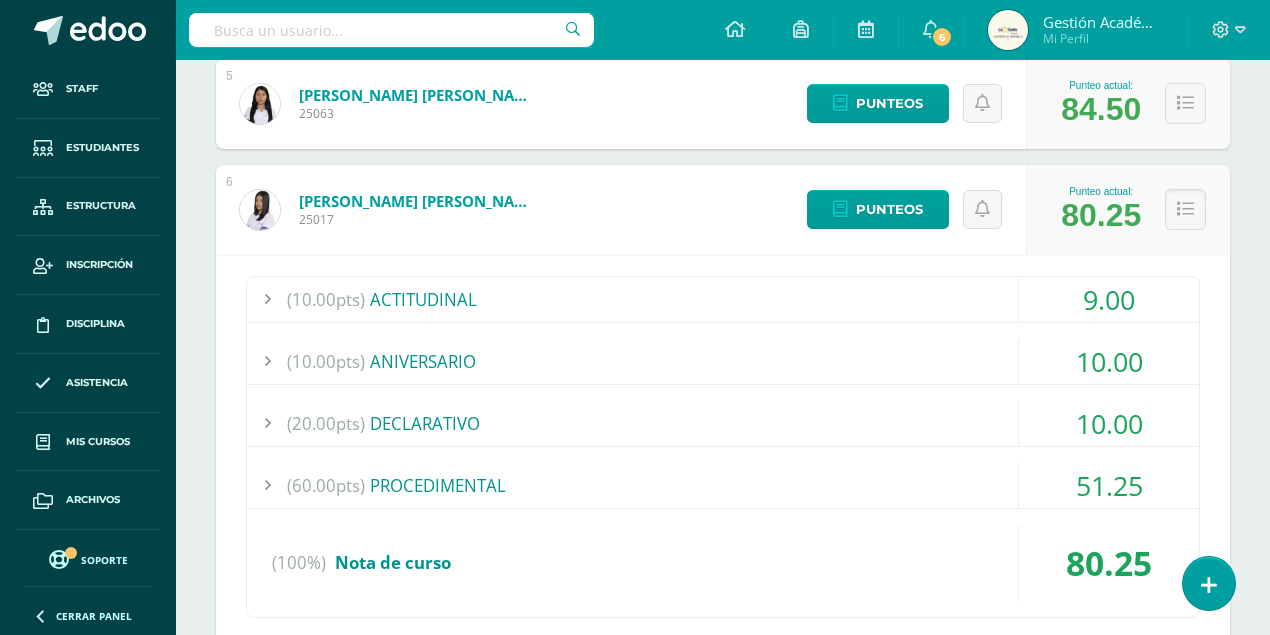 click on "(20.00pts)
DECLARATIVO" at bounding box center [723, 423] 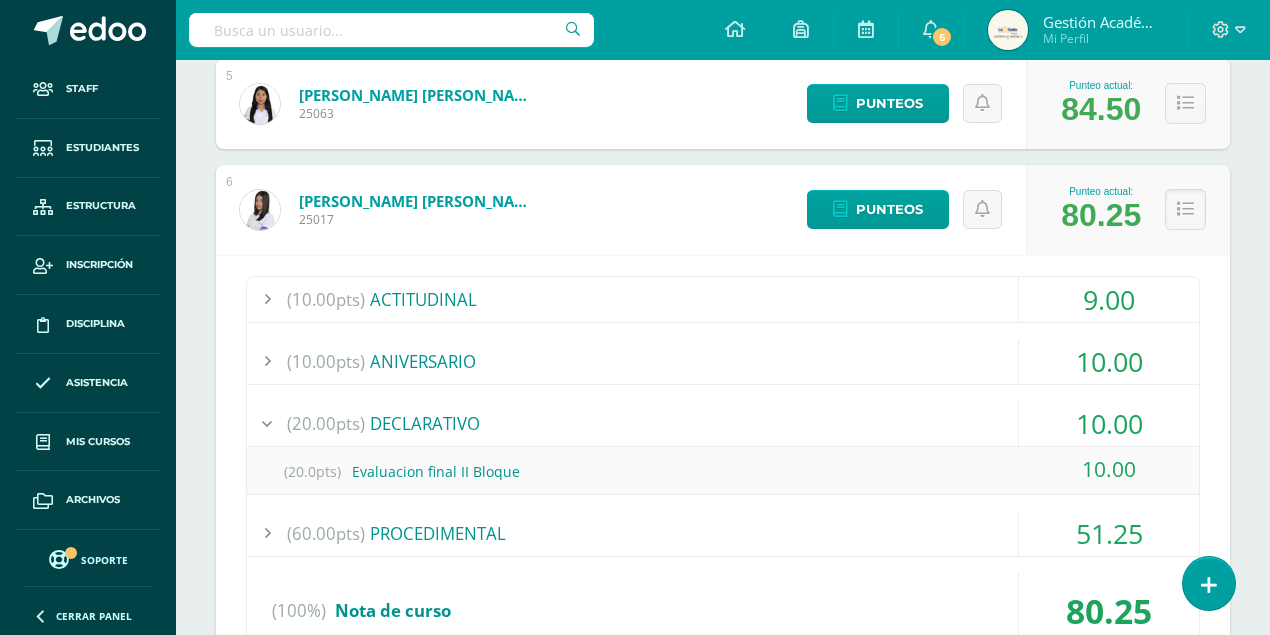 click on "(20.00pts)
DECLARATIVO" at bounding box center (723, 423) 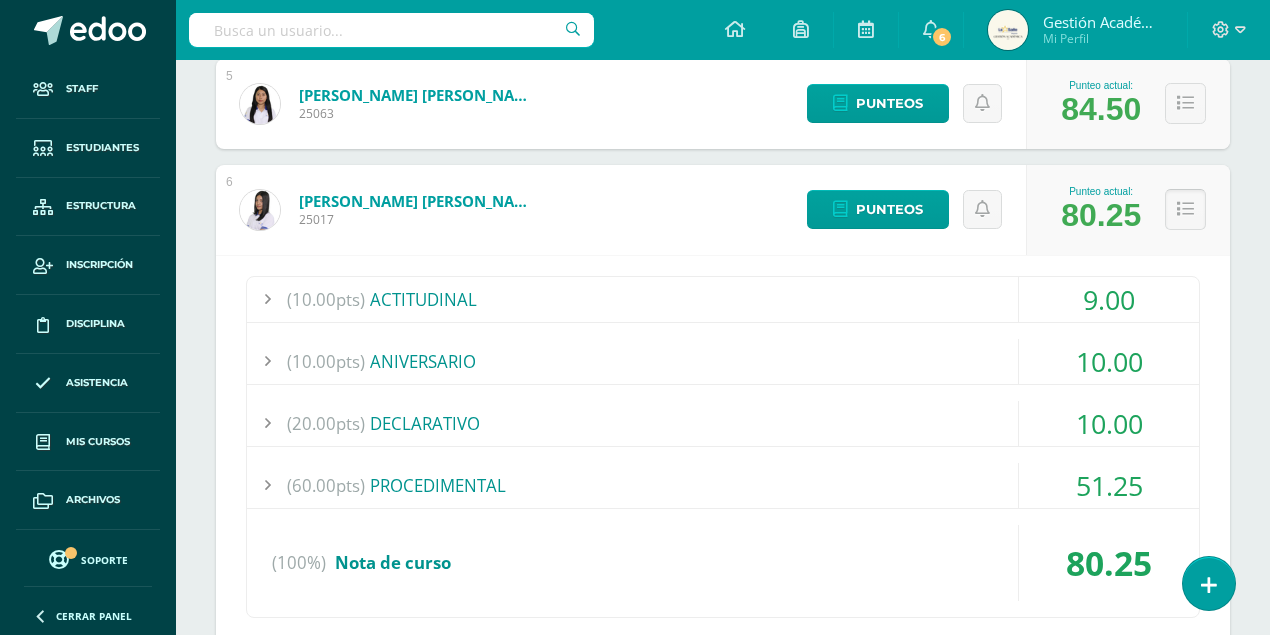 click at bounding box center (1185, 209) 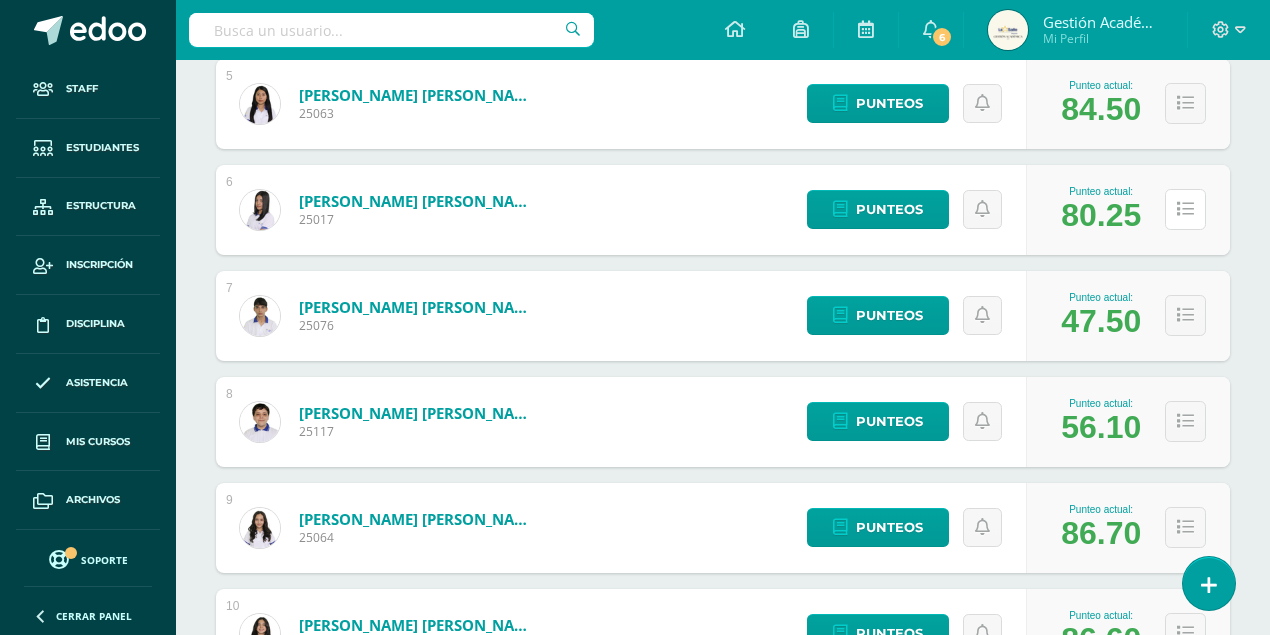 scroll, scrollTop: 866, scrollLeft: 0, axis: vertical 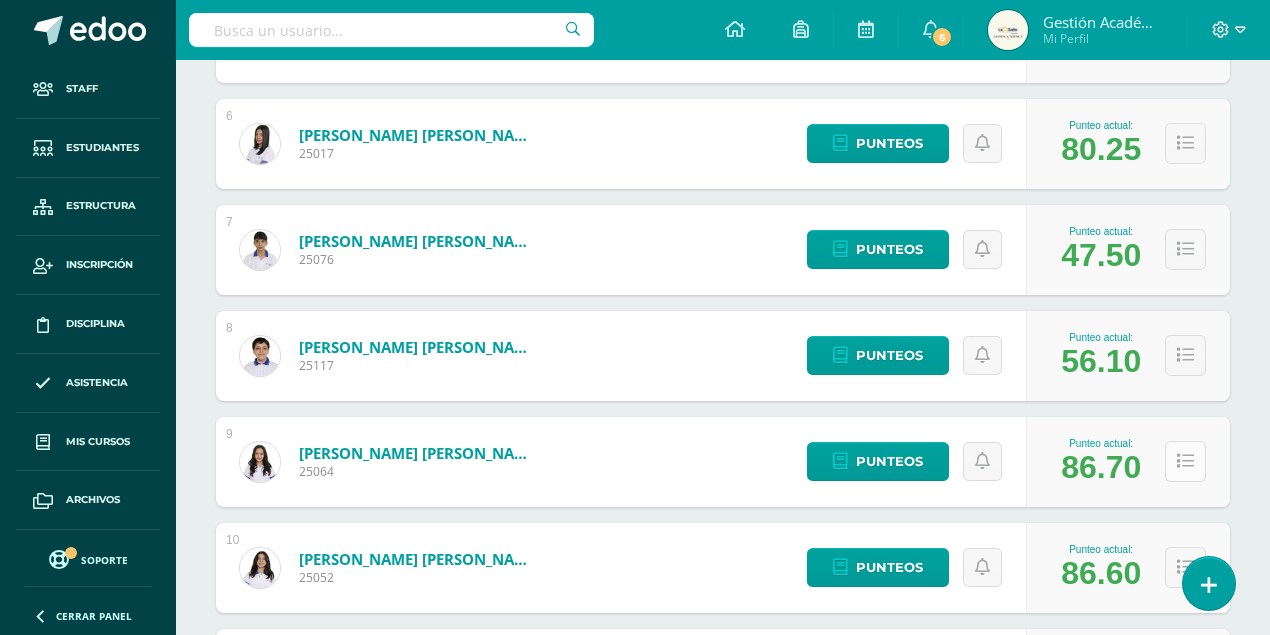 click at bounding box center (1185, 461) 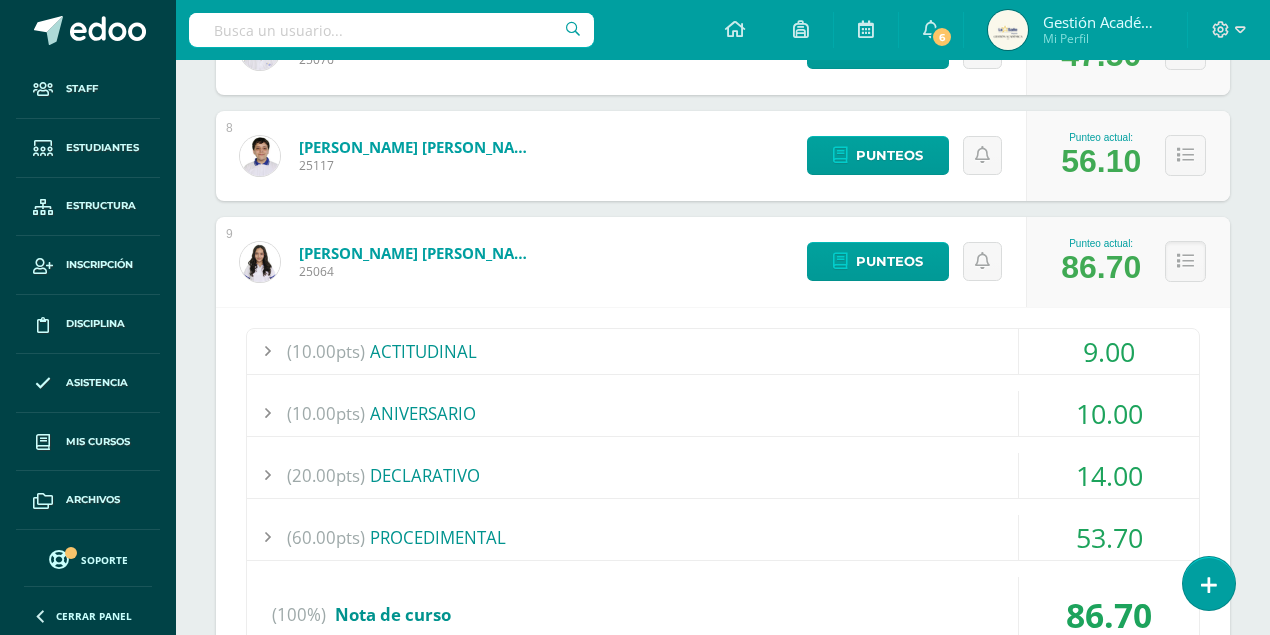 scroll, scrollTop: 1133, scrollLeft: 0, axis: vertical 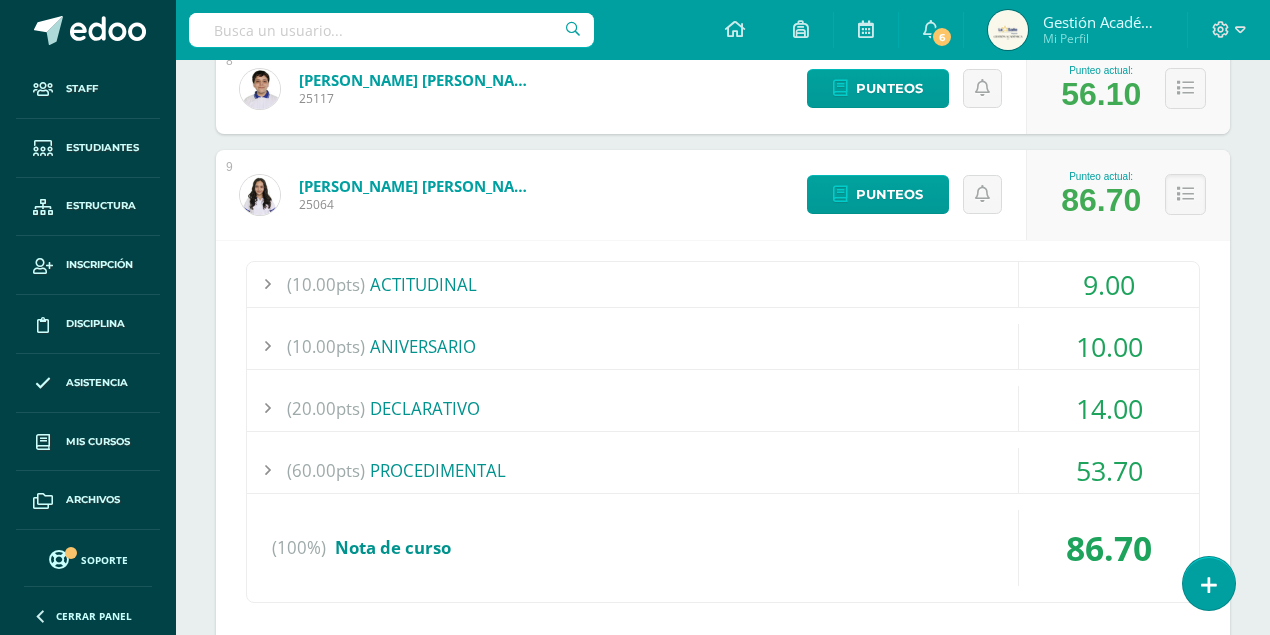 click on "(60.00pts)
PROCEDIMENTAL" at bounding box center (723, 470) 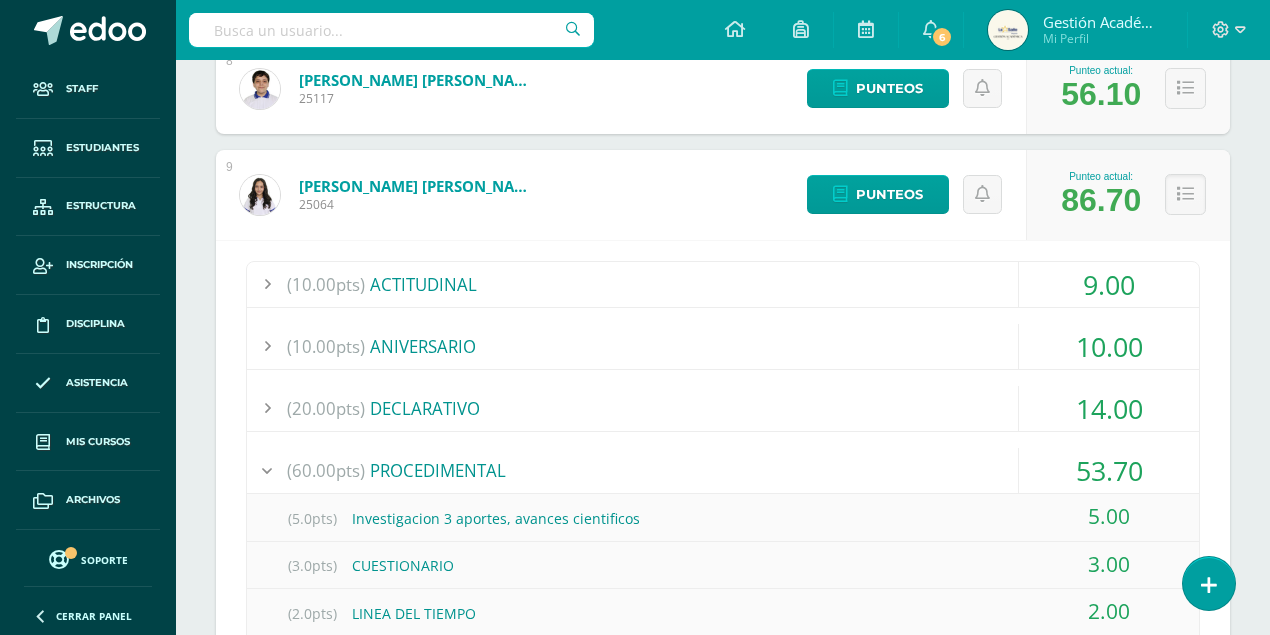 click on "(60.00pts)
PROCEDIMENTAL" at bounding box center (723, 470) 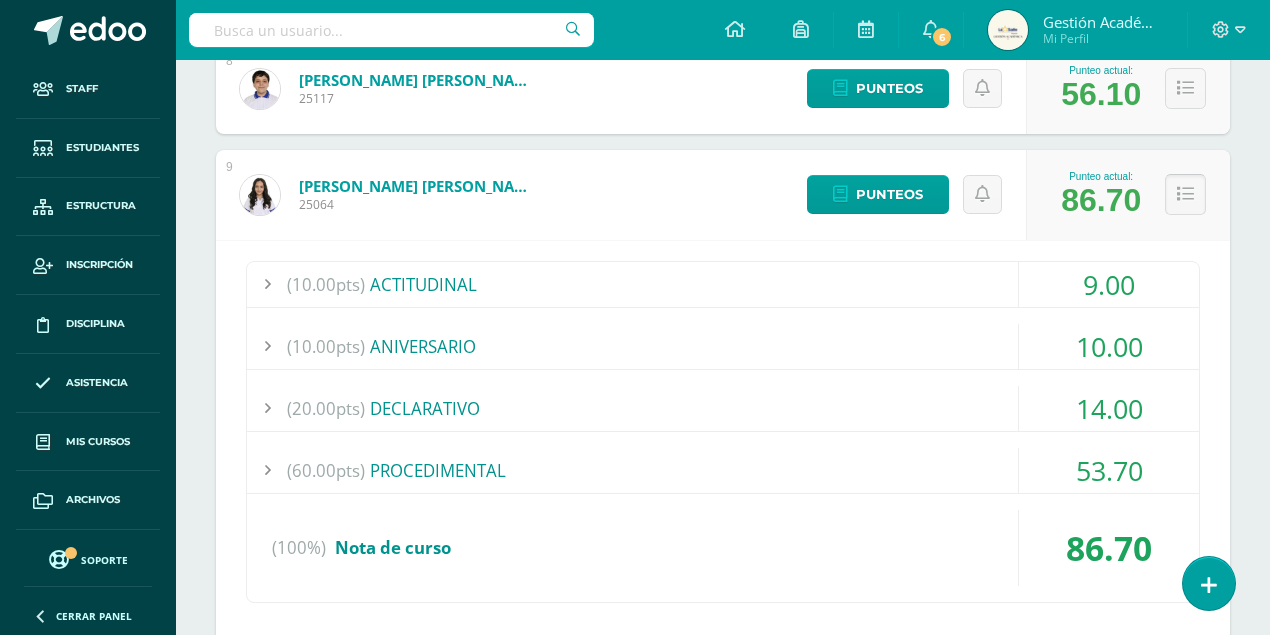 click at bounding box center (1185, 194) 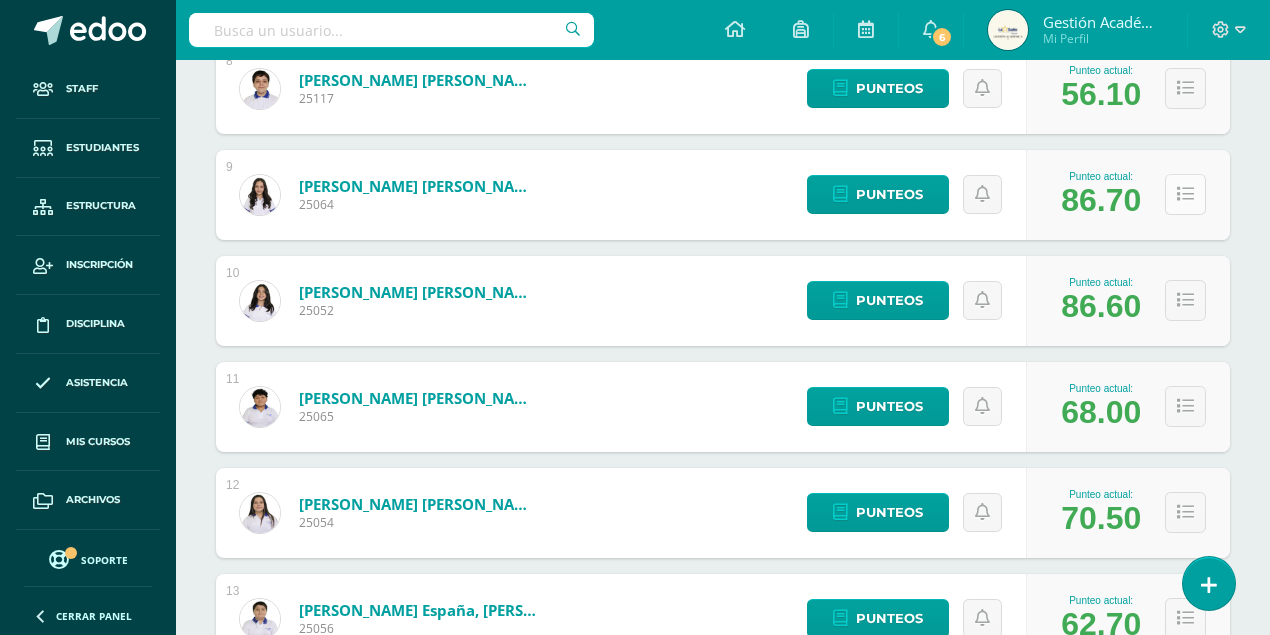 click at bounding box center (1185, 194) 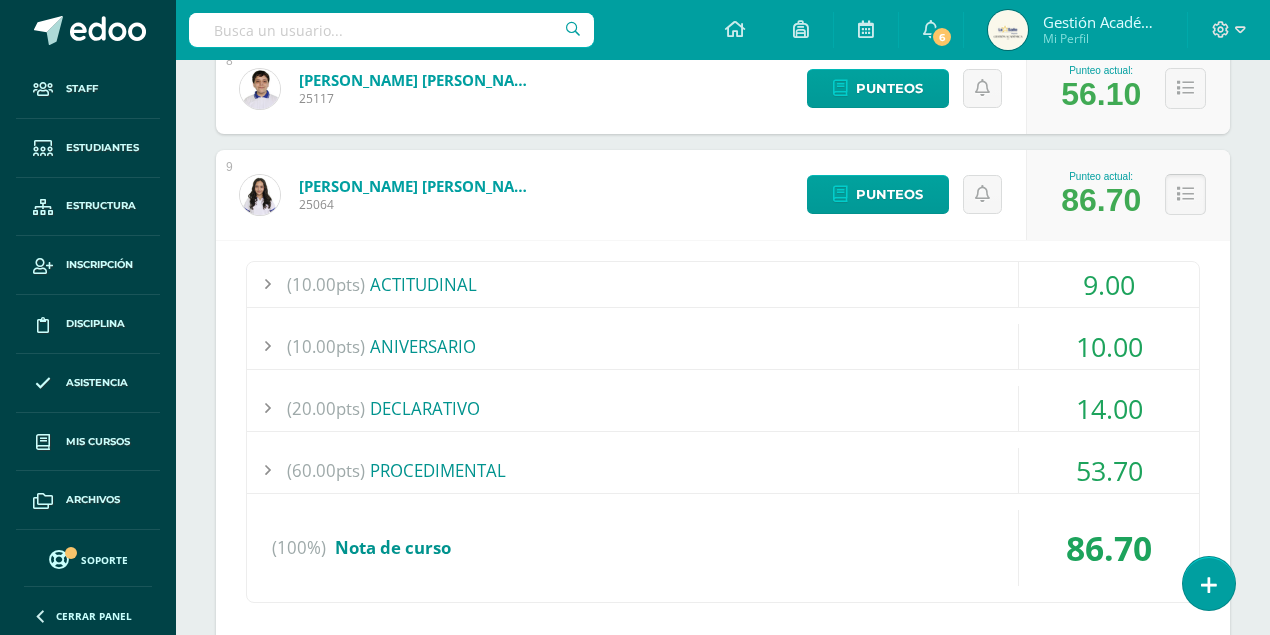 click at bounding box center [1185, 194] 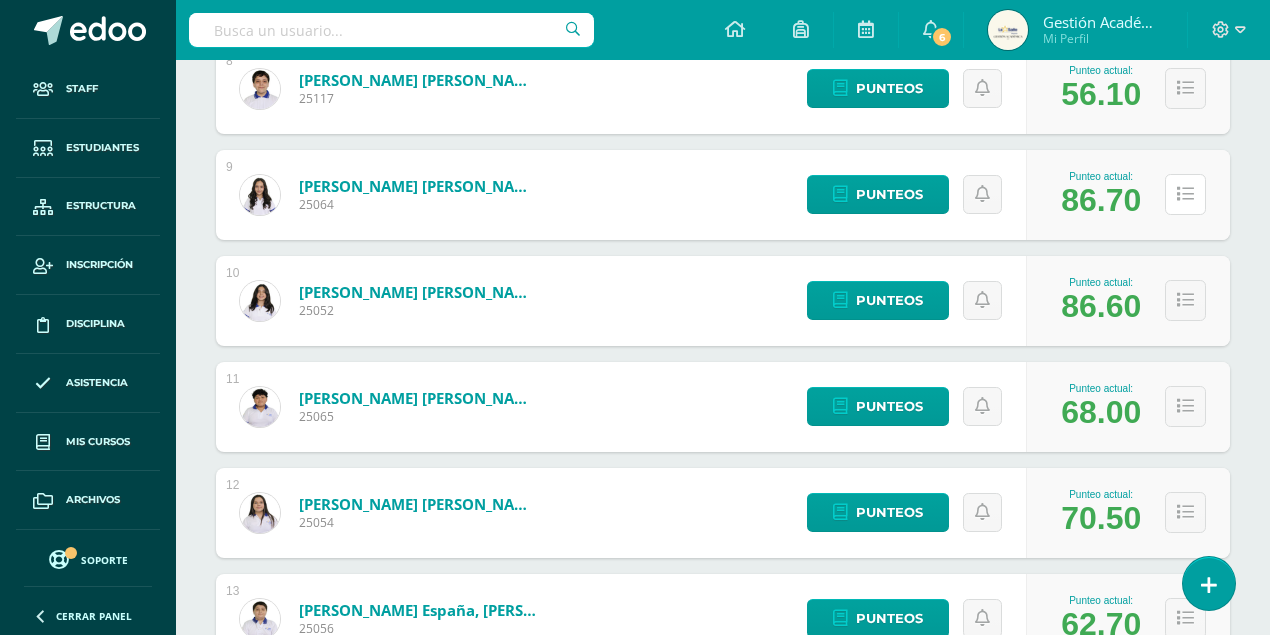 scroll, scrollTop: 1200, scrollLeft: 0, axis: vertical 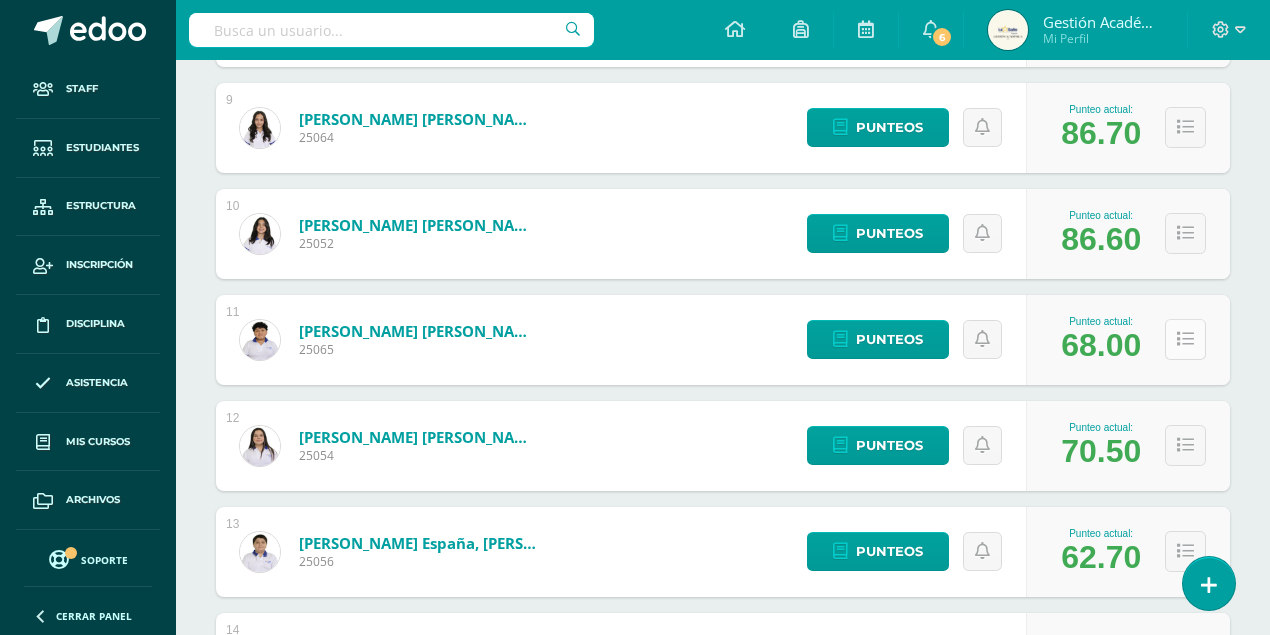 click at bounding box center [1185, 339] 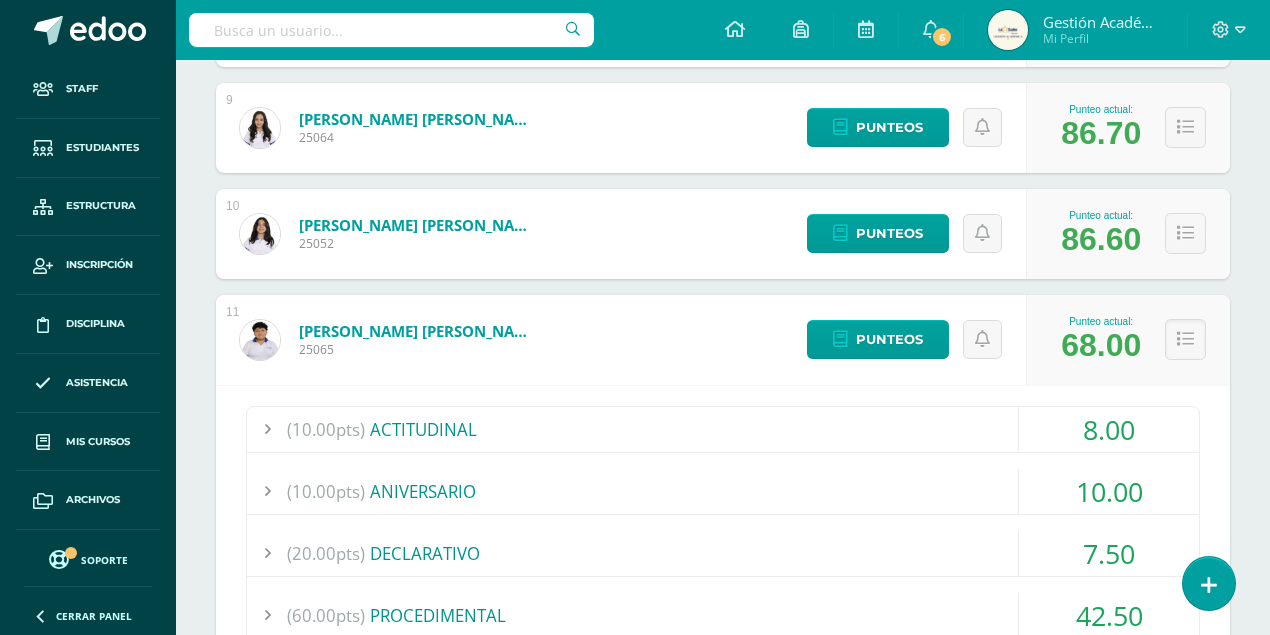 scroll, scrollTop: 1266, scrollLeft: 0, axis: vertical 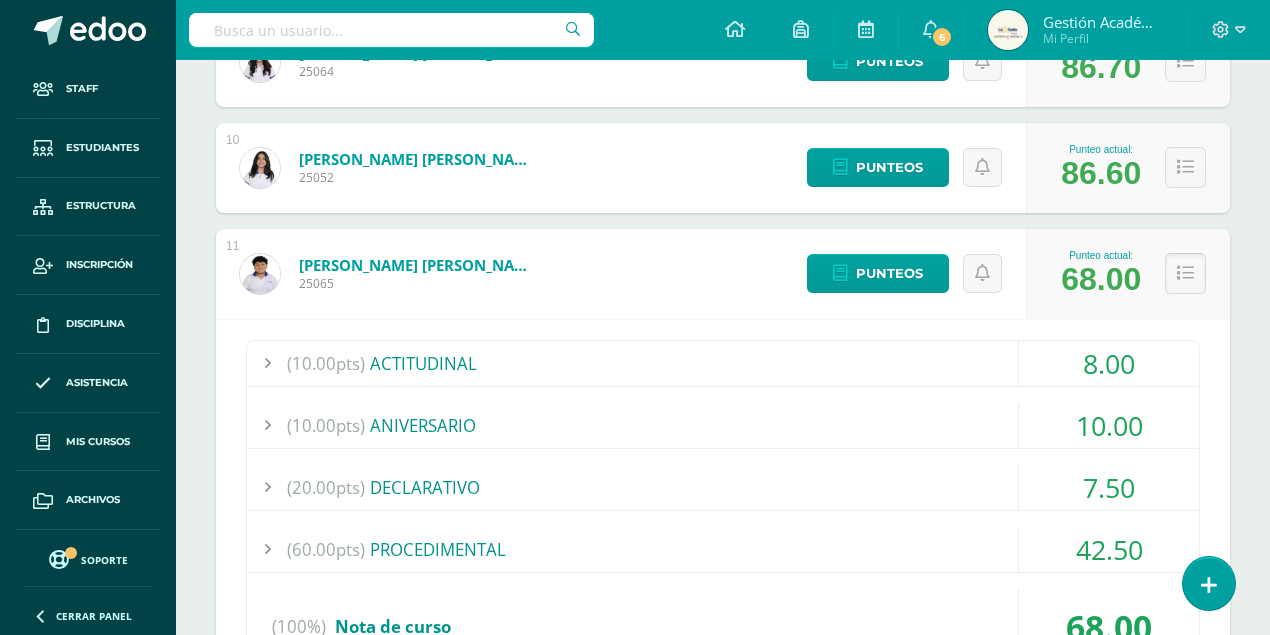 click at bounding box center (1185, 273) 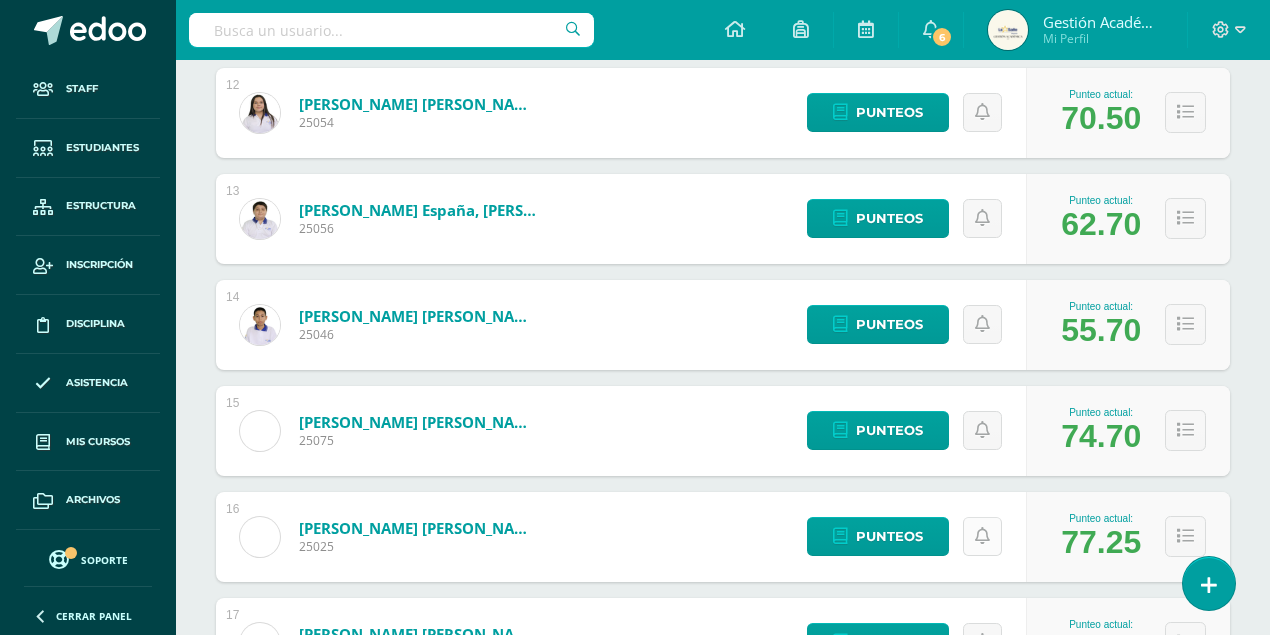 scroll, scrollTop: 1666, scrollLeft: 0, axis: vertical 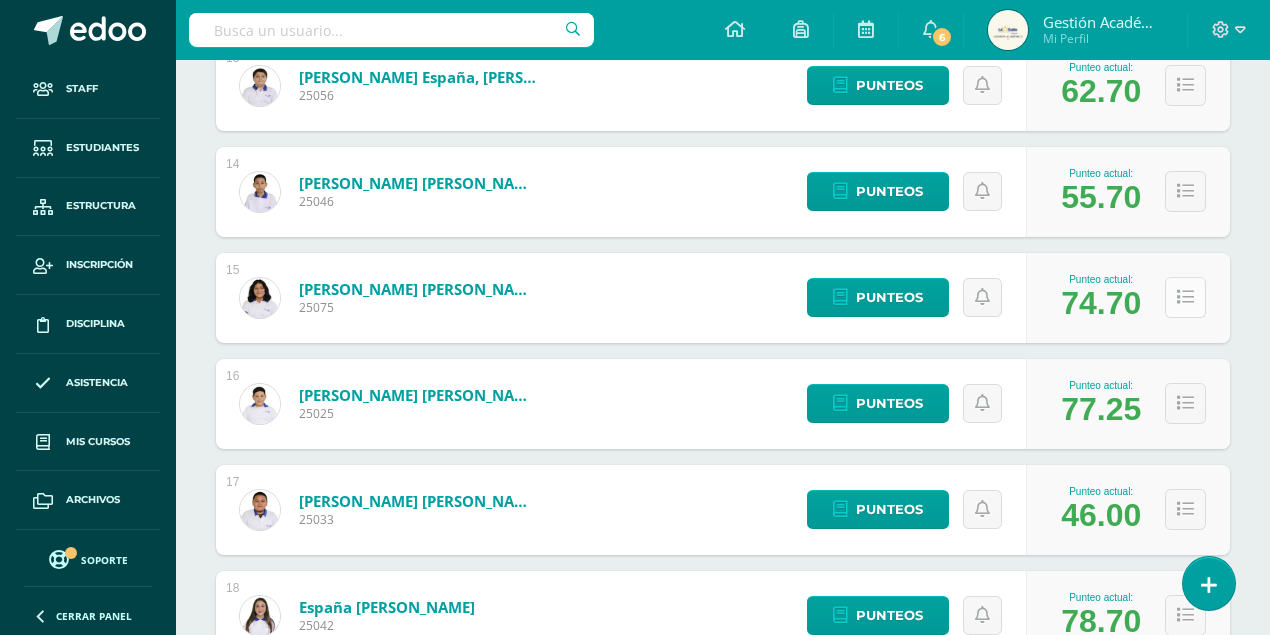 click at bounding box center (1185, 297) 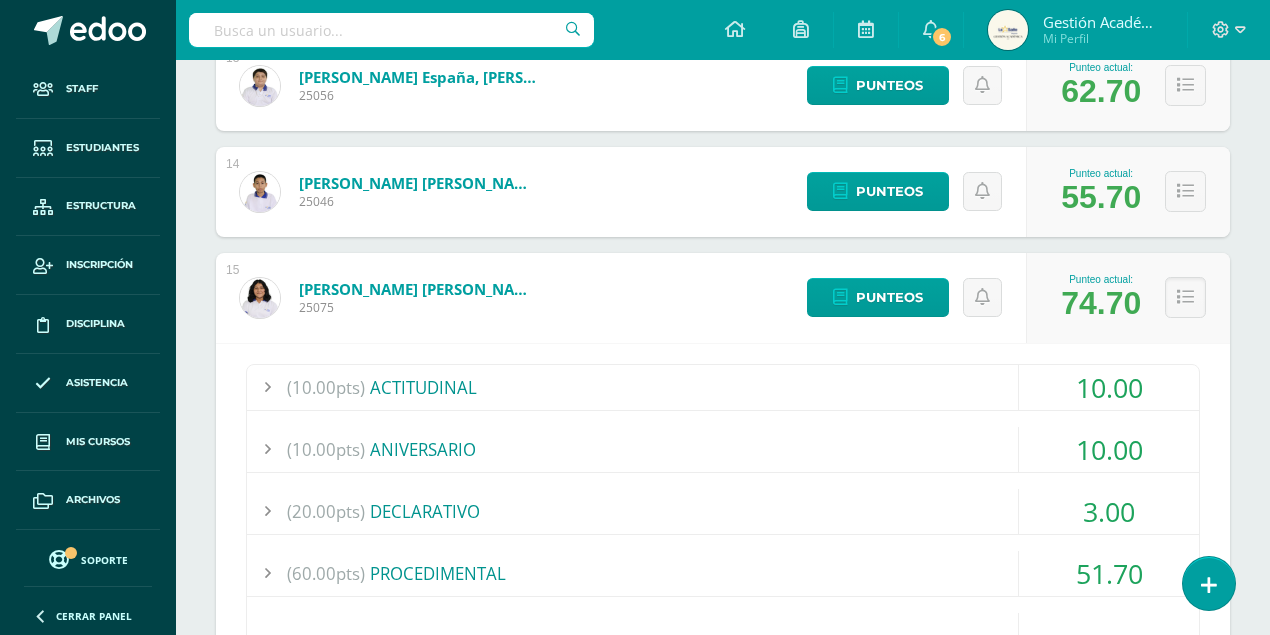 scroll, scrollTop: 1733, scrollLeft: 0, axis: vertical 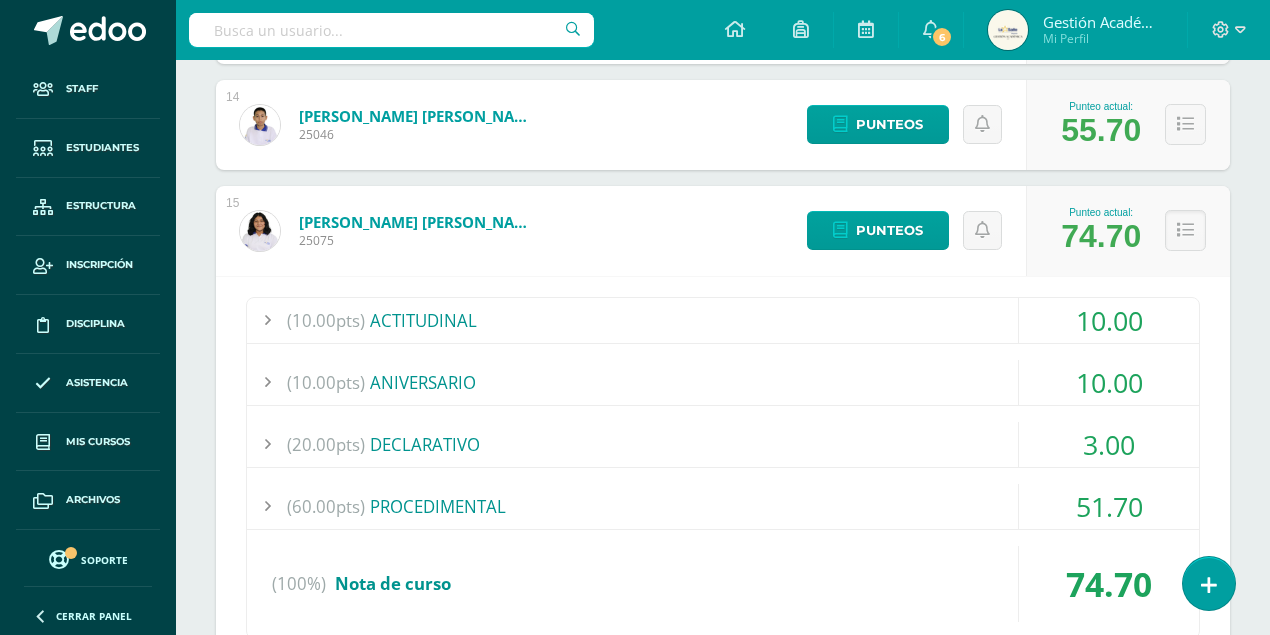 click on "(20.00pts)
DECLARATIVO" at bounding box center [723, 444] 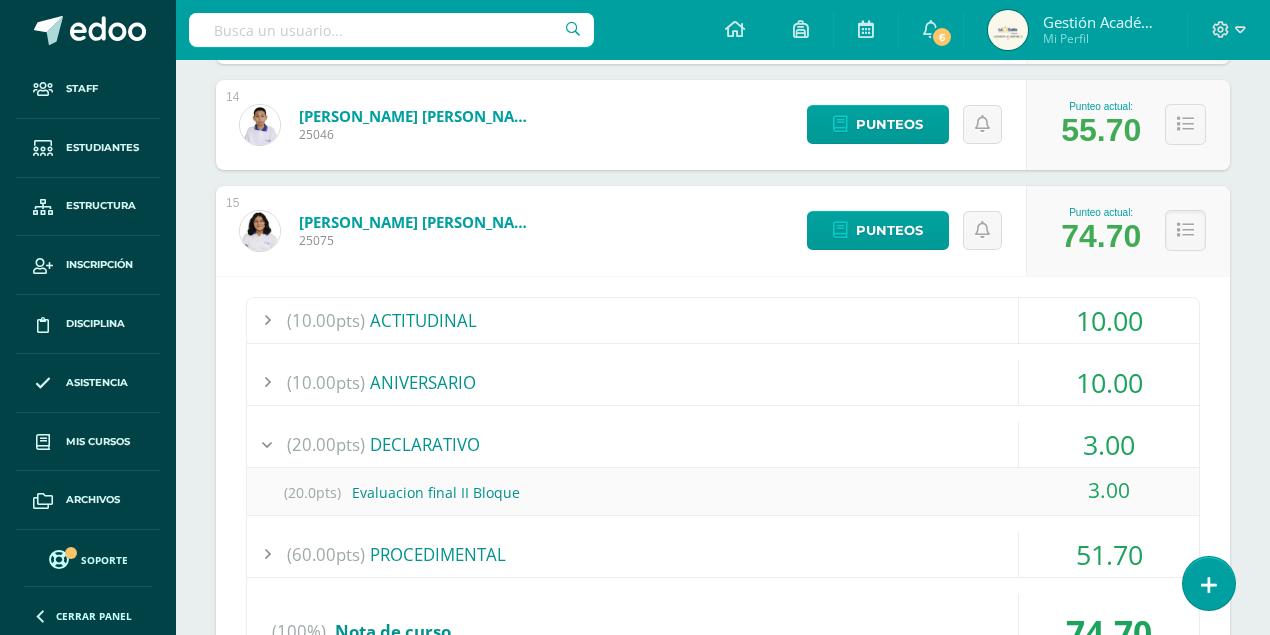 click on "(20.00pts)
DECLARATIVO" at bounding box center (723, 444) 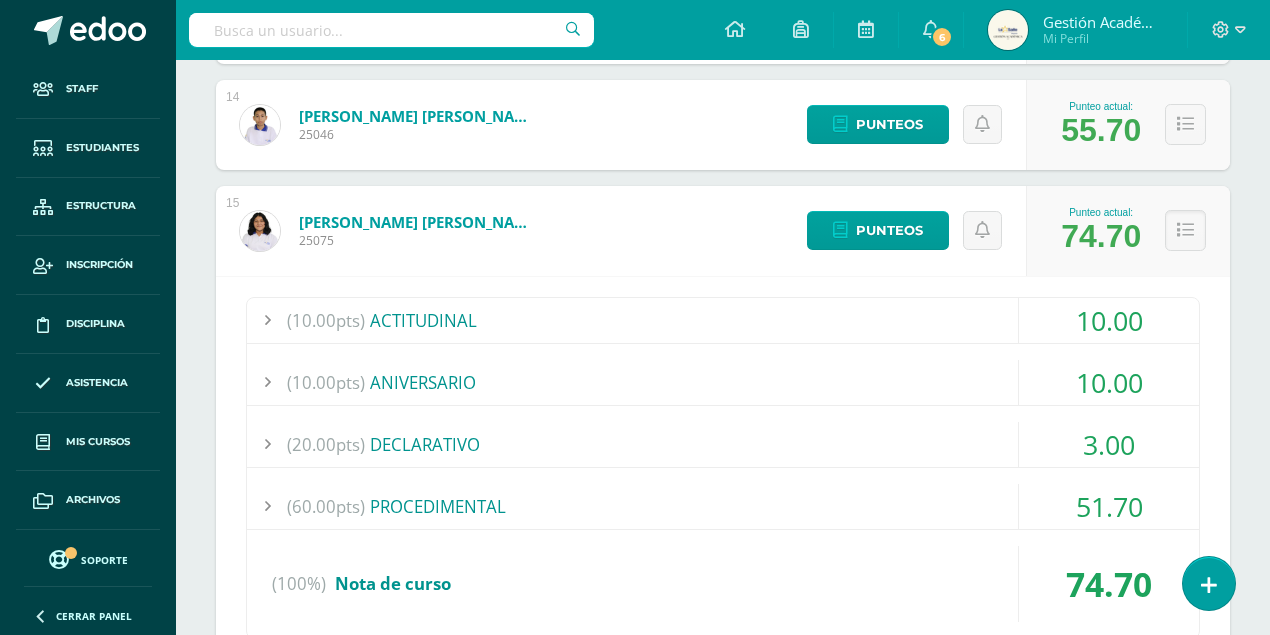 click on "(60.00pts)
PROCEDIMENTAL" at bounding box center (723, 506) 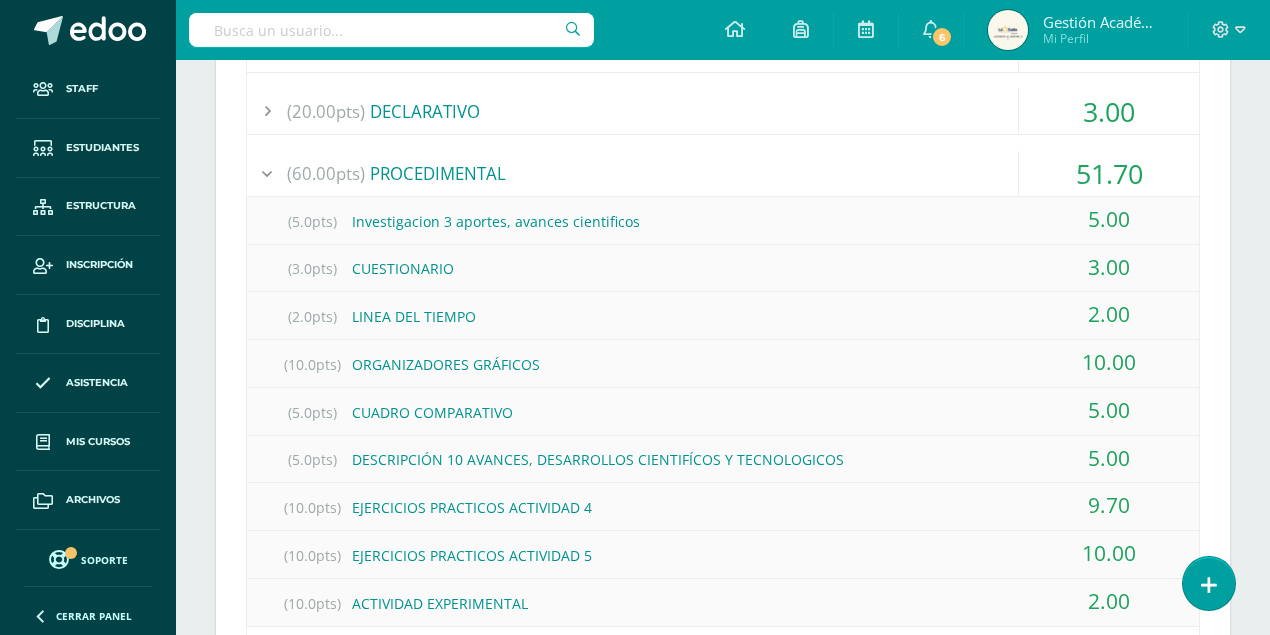 scroll, scrollTop: 2133, scrollLeft: 0, axis: vertical 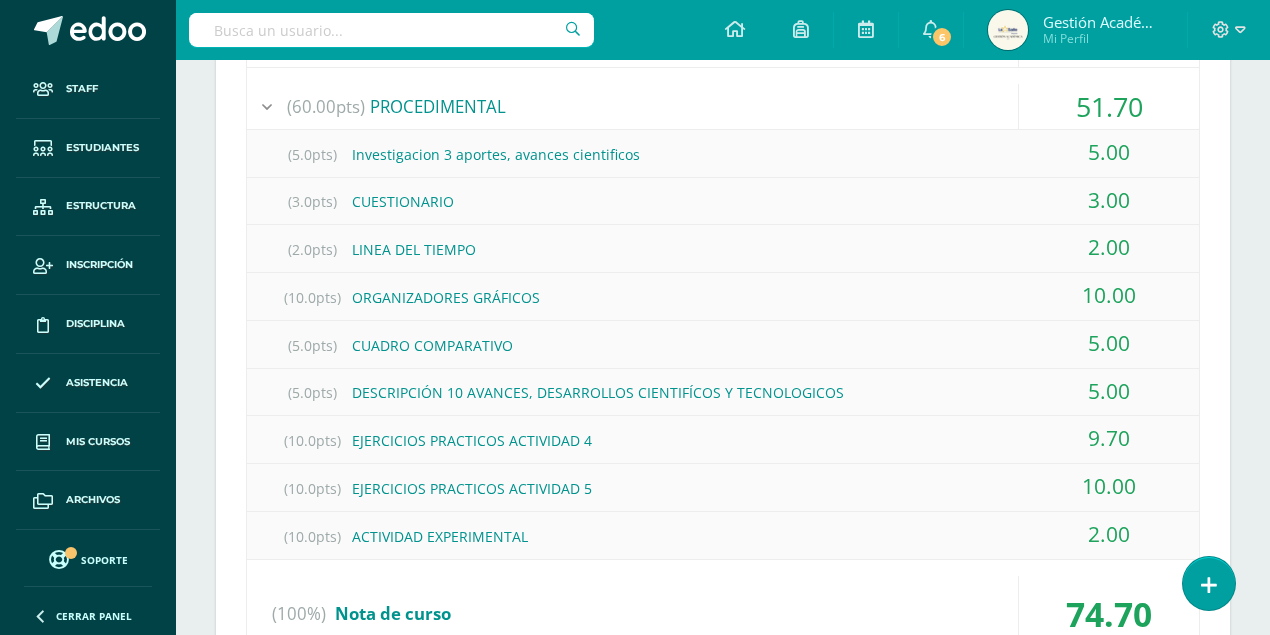 click on "(10.0pts)  ACTIVIDAD EXPERIMENTAL" at bounding box center (723, 536) 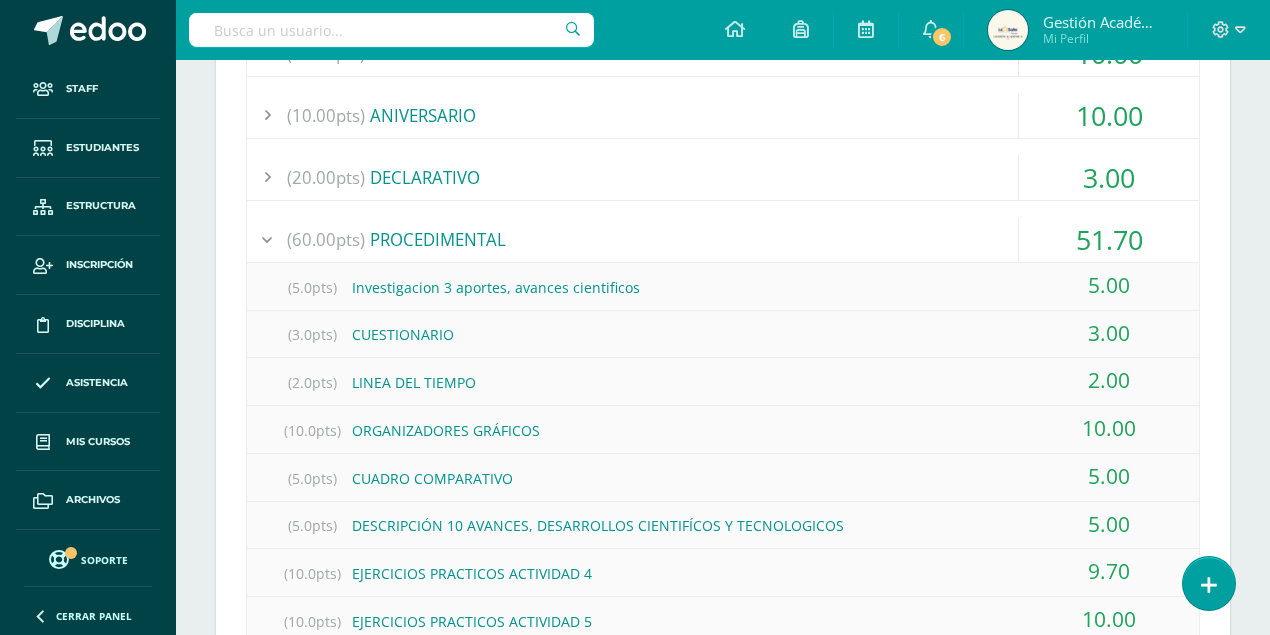 scroll, scrollTop: 1800, scrollLeft: 0, axis: vertical 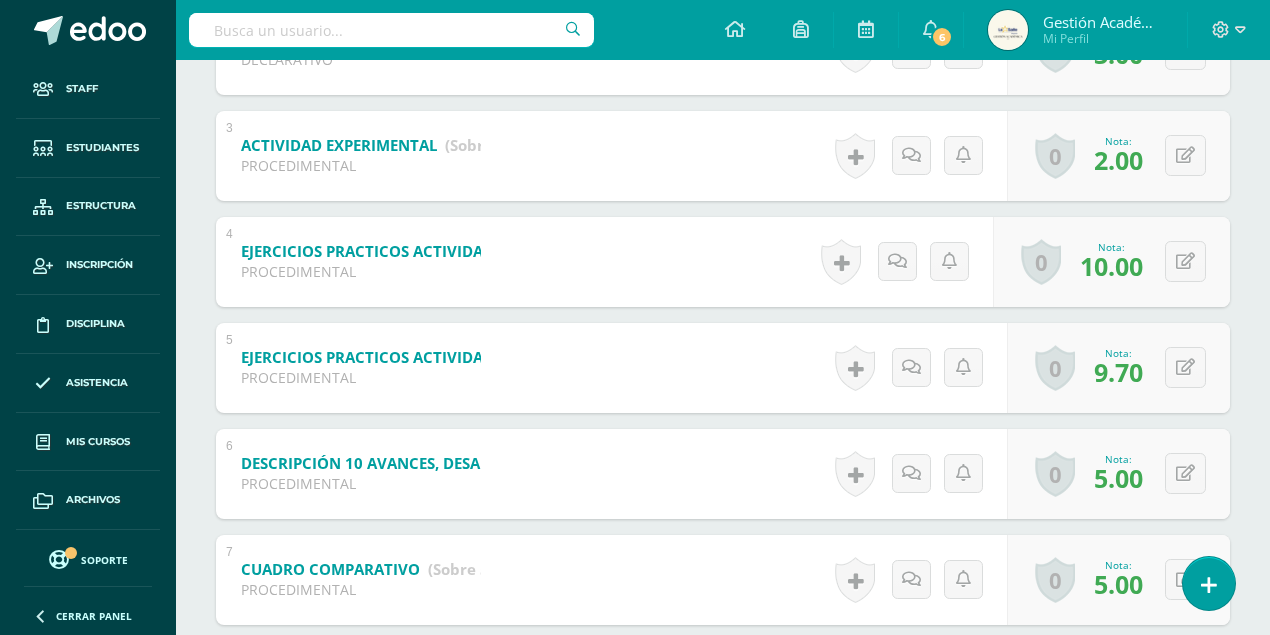 click on "ACTIVIDAD EXPERIMENTAL" at bounding box center (339, 145) 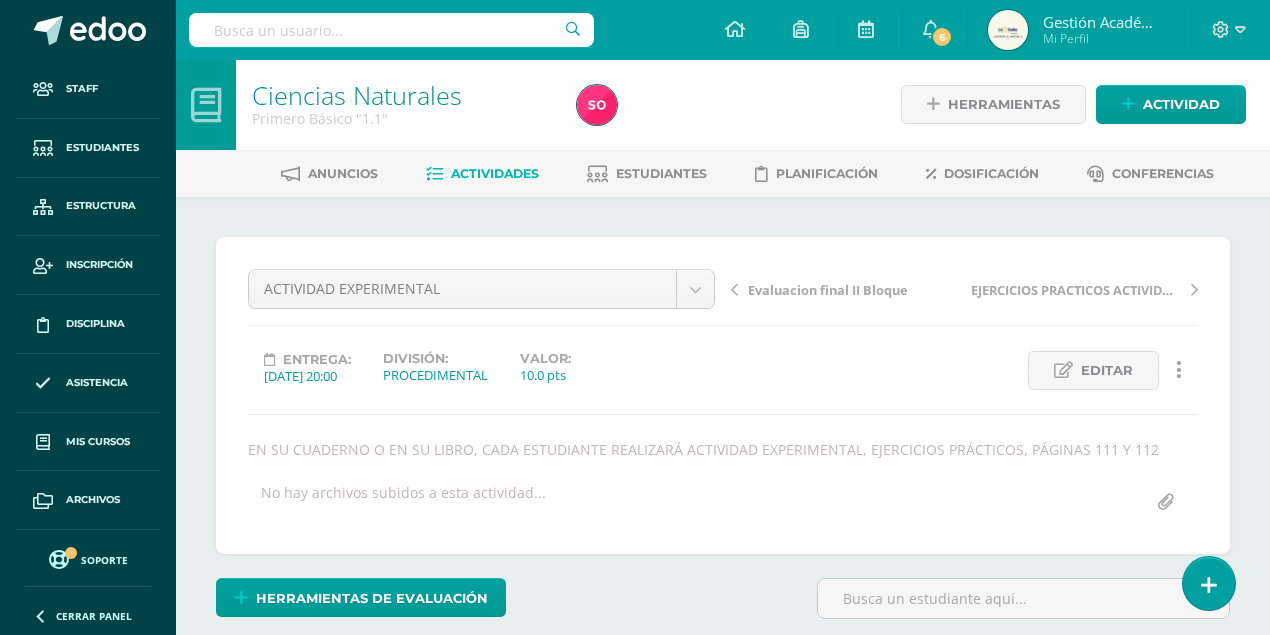 scroll, scrollTop: 2, scrollLeft: 0, axis: vertical 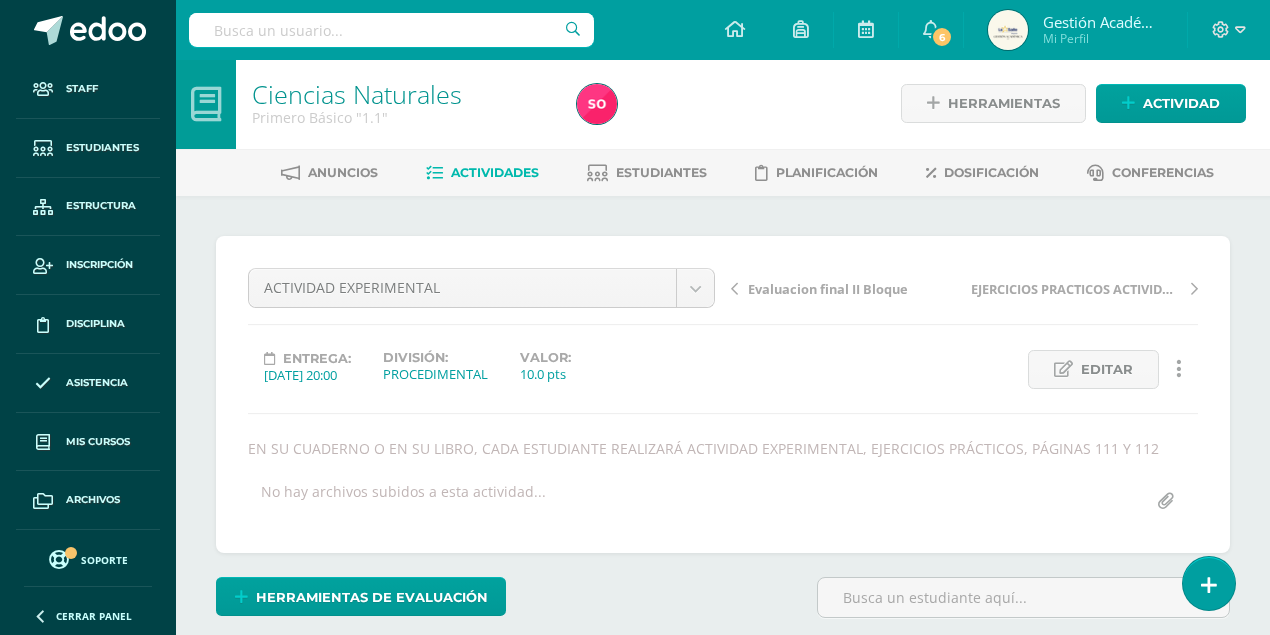 drag, startPoint x: 1017, startPoint y: 443, endPoint x: 985, endPoint y: 448, distance: 32.38827 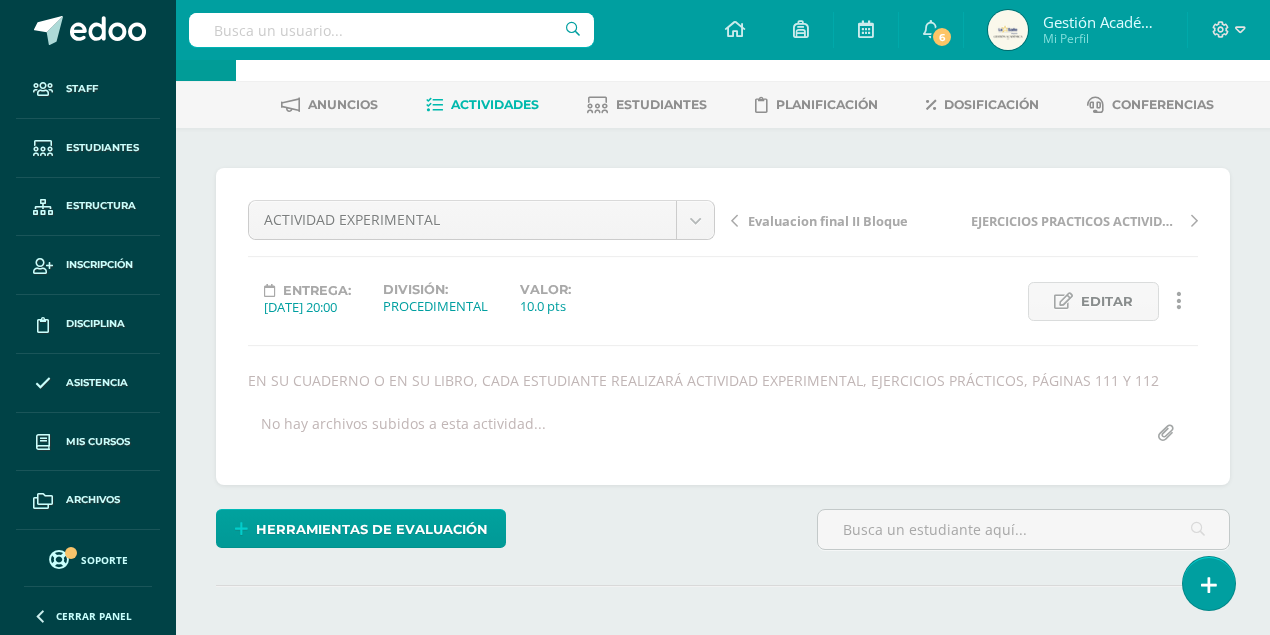 scroll, scrollTop: 0, scrollLeft: 0, axis: both 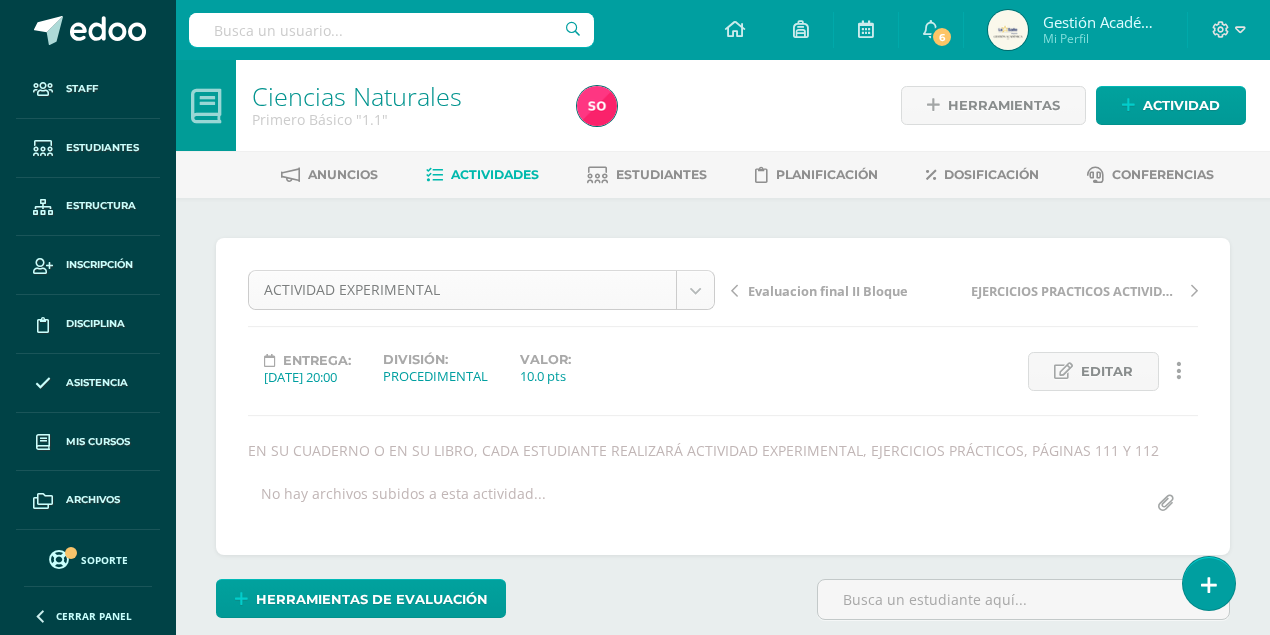 click on "Staff Estudiantes Estructura Inscripción Disciplina Asistencia Mis cursos Archivos Reportes Soporte
Ayuda
Reportar un problema
Centro de ayuda
Últimas actualizaciones
10+ Cerrar panel  Configuración
Configuración del Colegio
Cerrar sesión
Gestión Académica
Mi Perfil 6 6 Avisos
148
avisos sin leer
Avisos Manuel Agustín  te envió un aviso
Julio 11
Manuel Agustín  te envió un aviso
Julio 11
Soporte Edoo  te envió un aviso
Julio 10
Soporte Edoo  te envió un aviso
Julio 10
Manuel Agustín" at bounding box center [635, 2053] 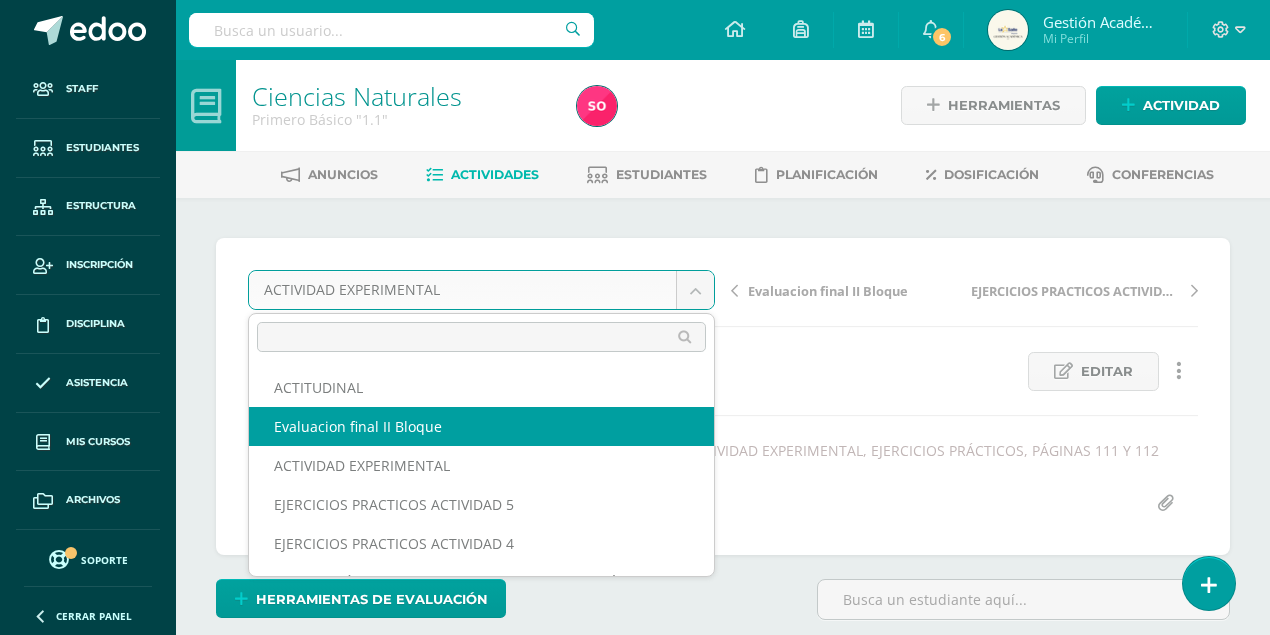 select on "/dashboard/teacher/grade-activity/41164/" 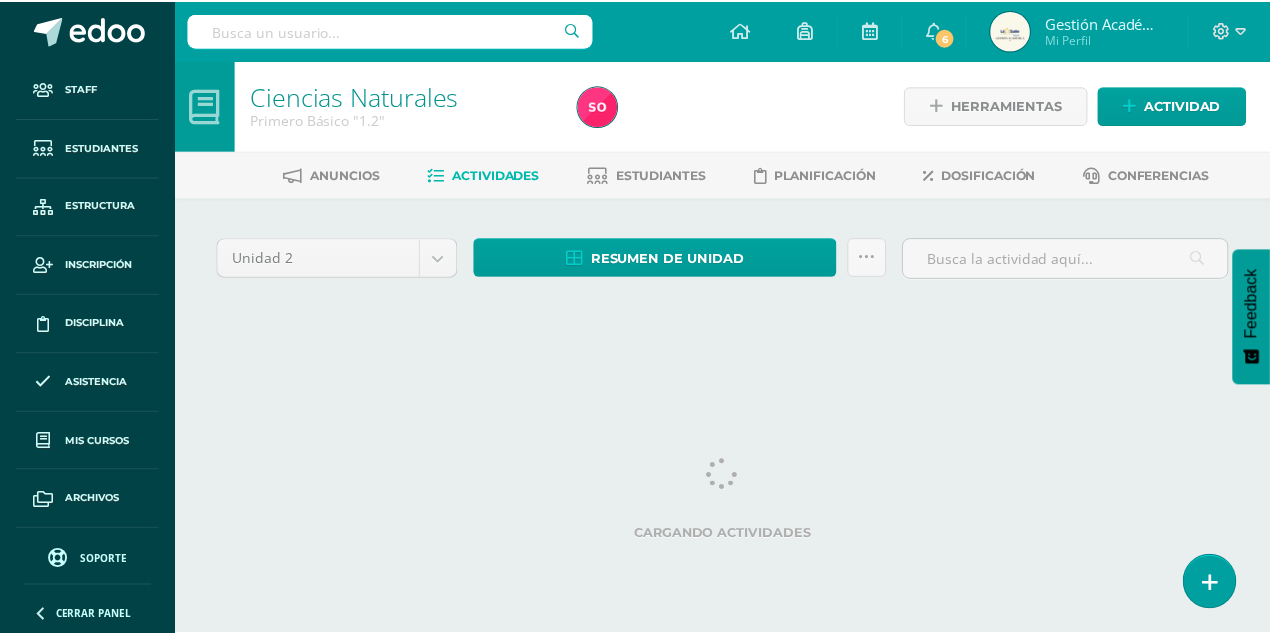 scroll, scrollTop: 0, scrollLeft: 0, axis: both 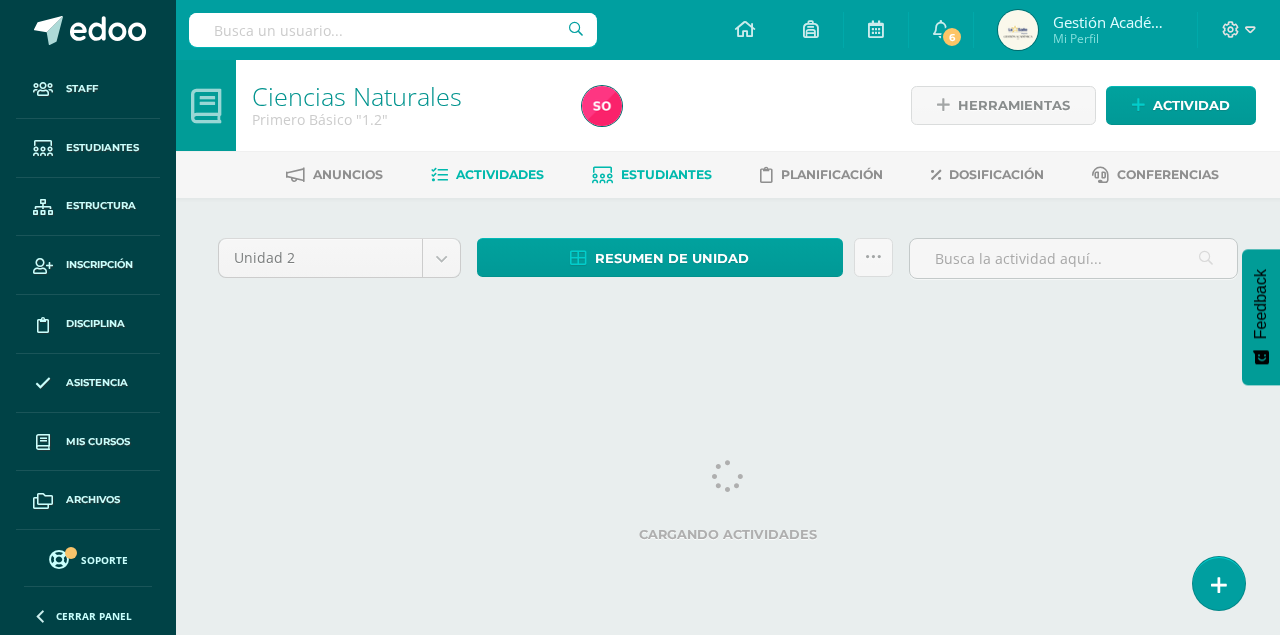 click on "Estudiantes" at bounding box center [666, 174] 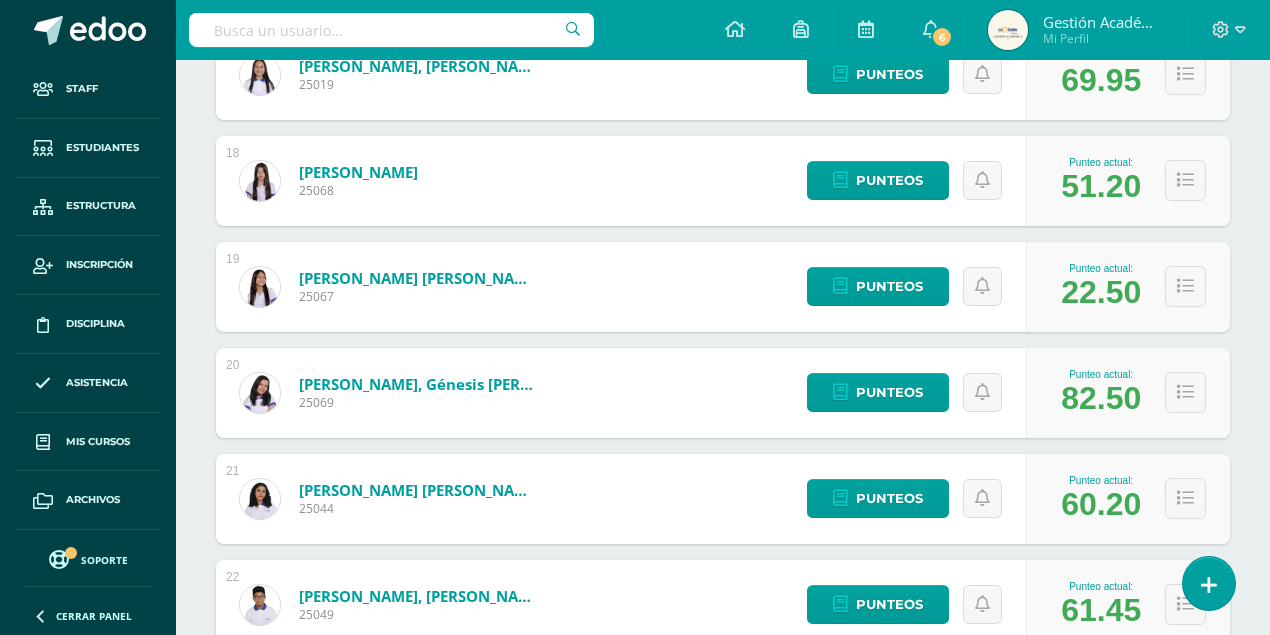 scroll, scrollTop: 2168, scrollLeft: 0, axis: vertical 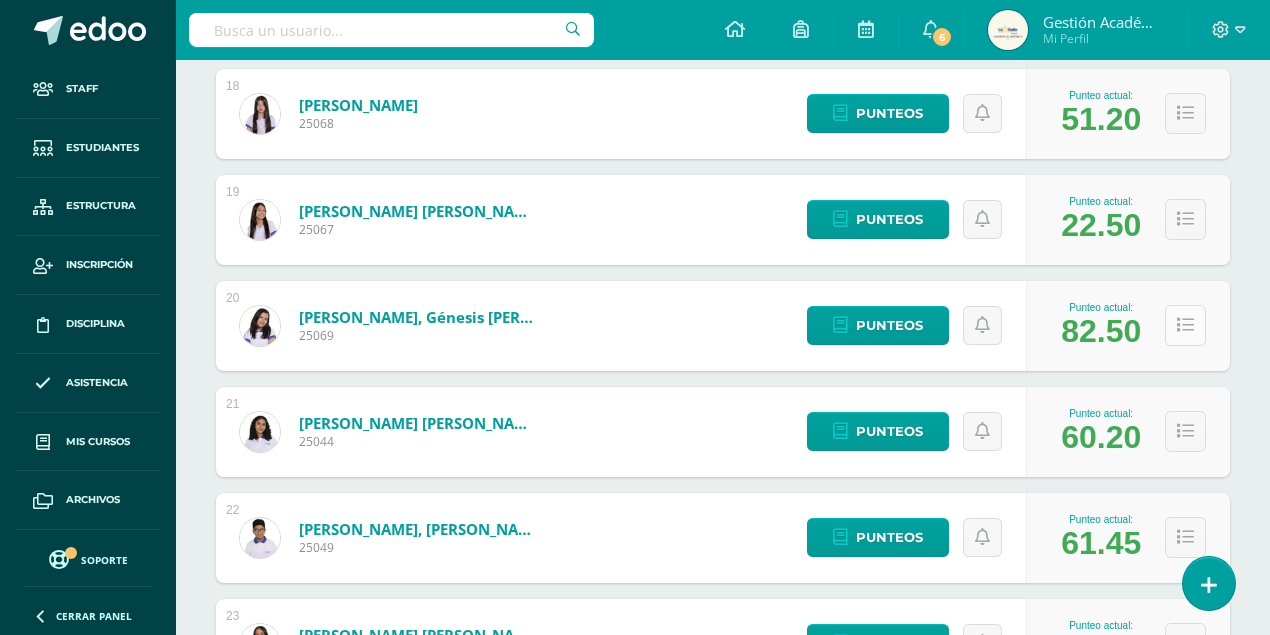click at bounding box center [1185, 325] 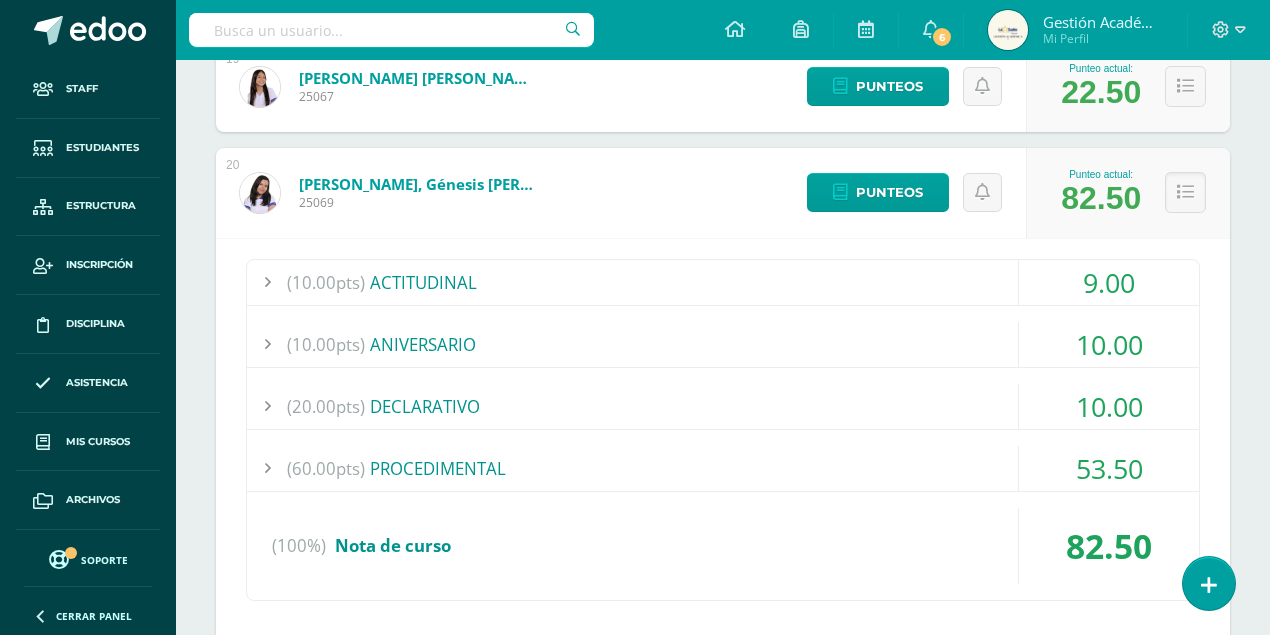 scroll, scrollTop: 2368, scrollLeft: 0, axis: vertical 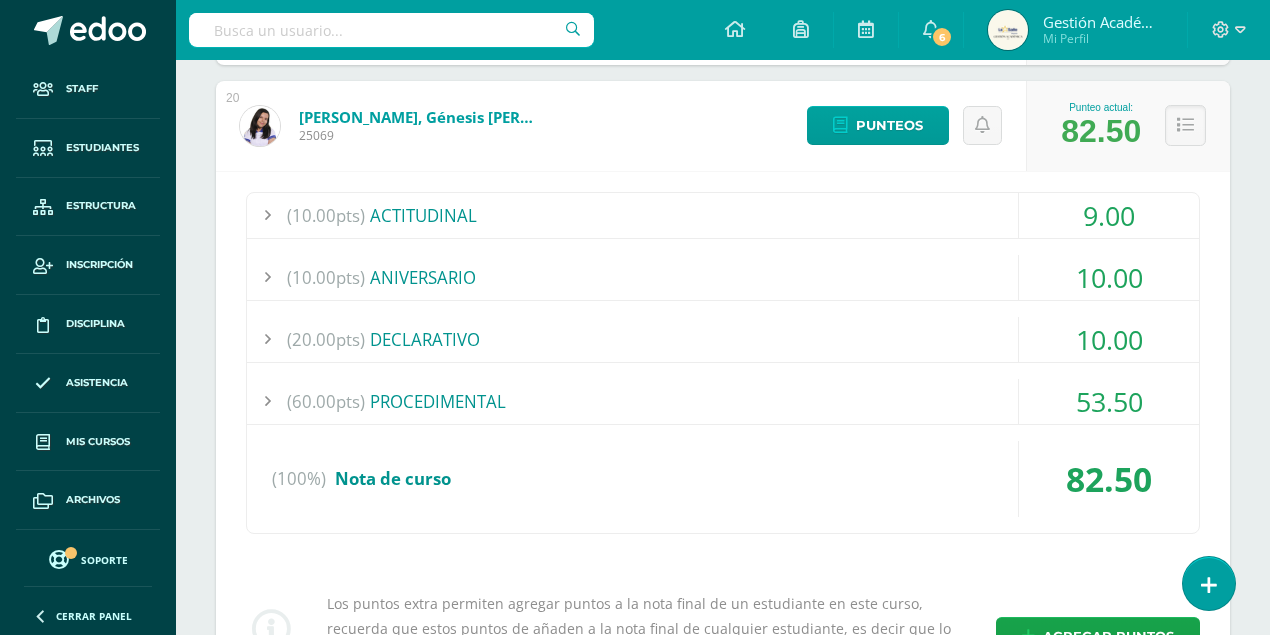 click on "(60.00pts)" at bounding box center [326, 401] 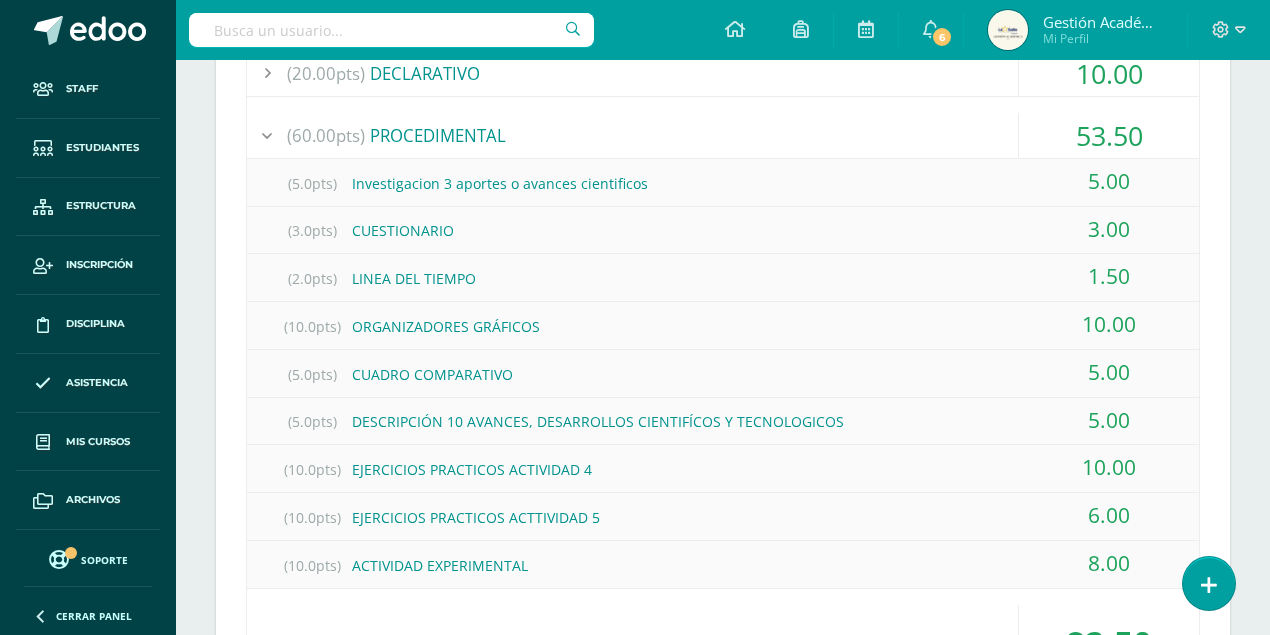 scroll, scrollTop: 2701, scrollLeft: 0, axis: vertical 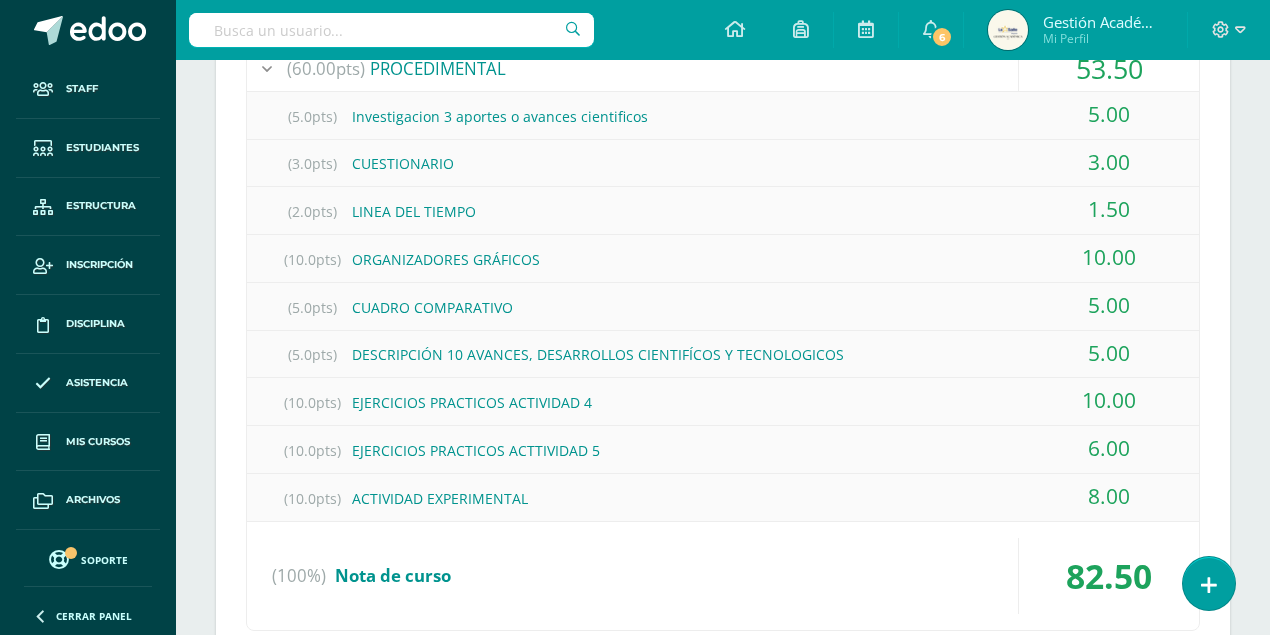 drag, startPoint x: 280, startPoint y: 482, endPoint x: 1154, endPoint y: 478, distance: 874.00916 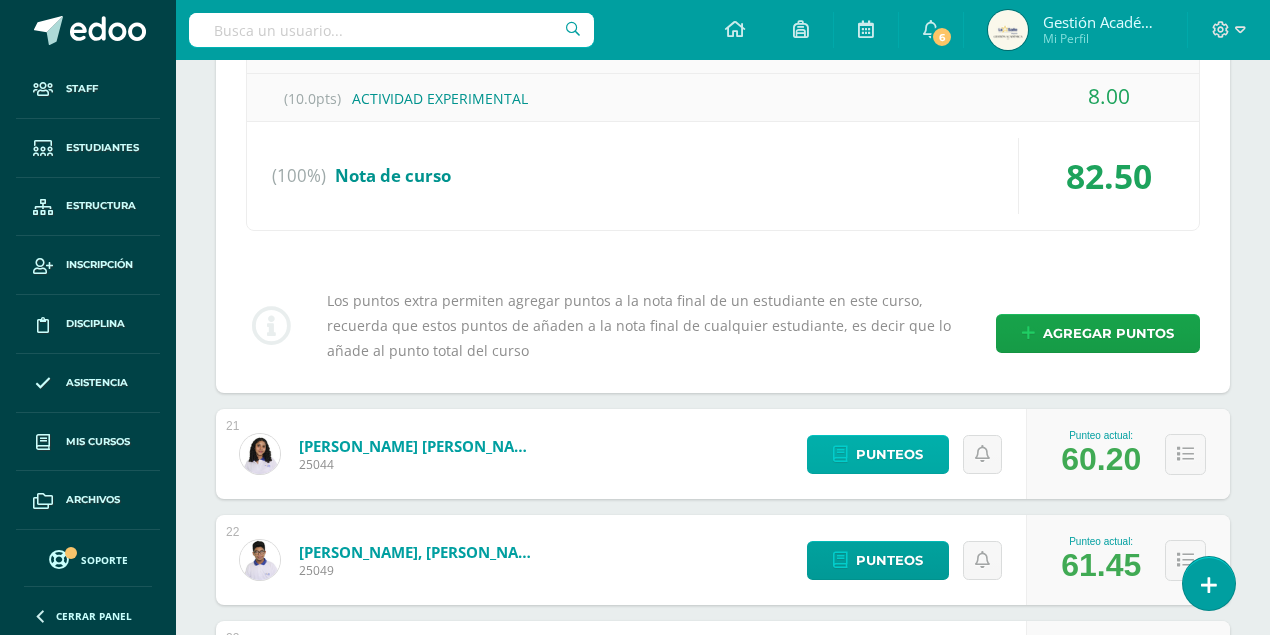 scroll, scrollTop: 3168, scrollLeft: 0, axis: vertical 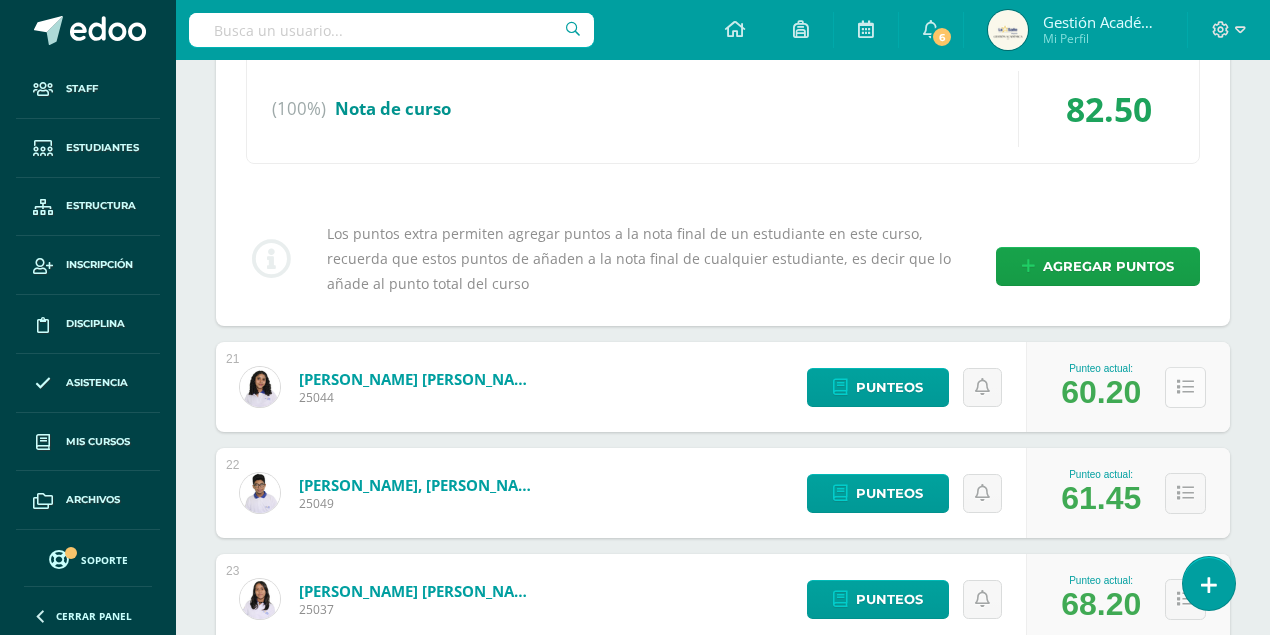 click at bounding box center [1185, 387] 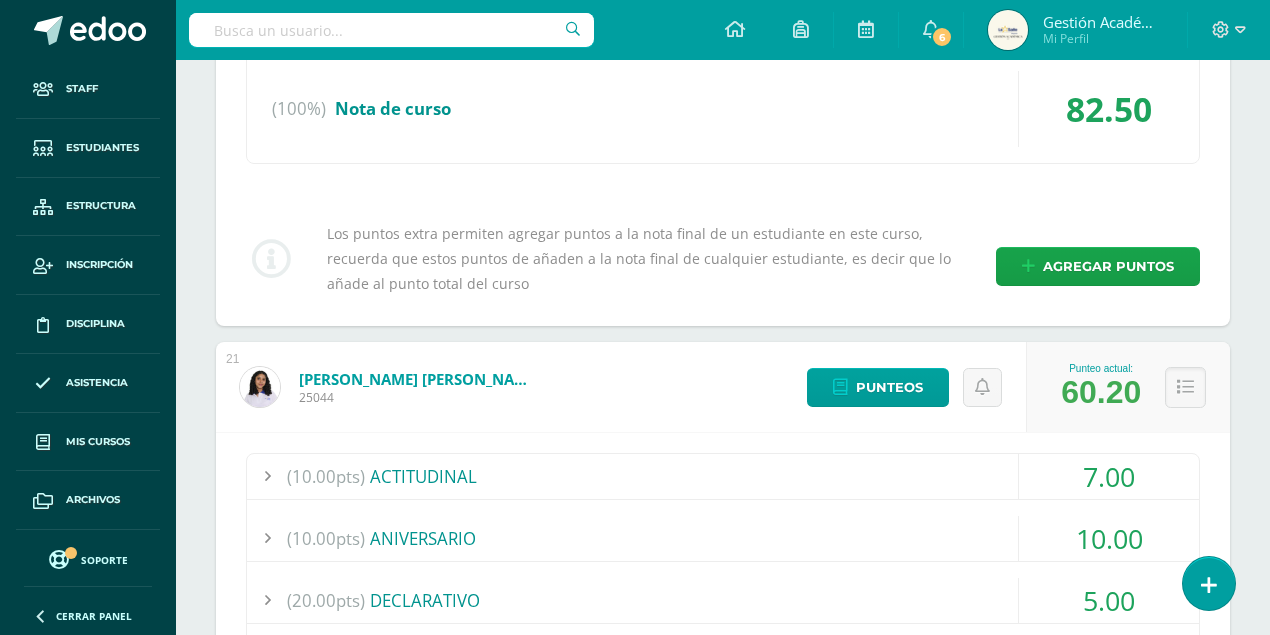 scroll, scrollTop: 3434, scrollLeft: 0, axis: vertical 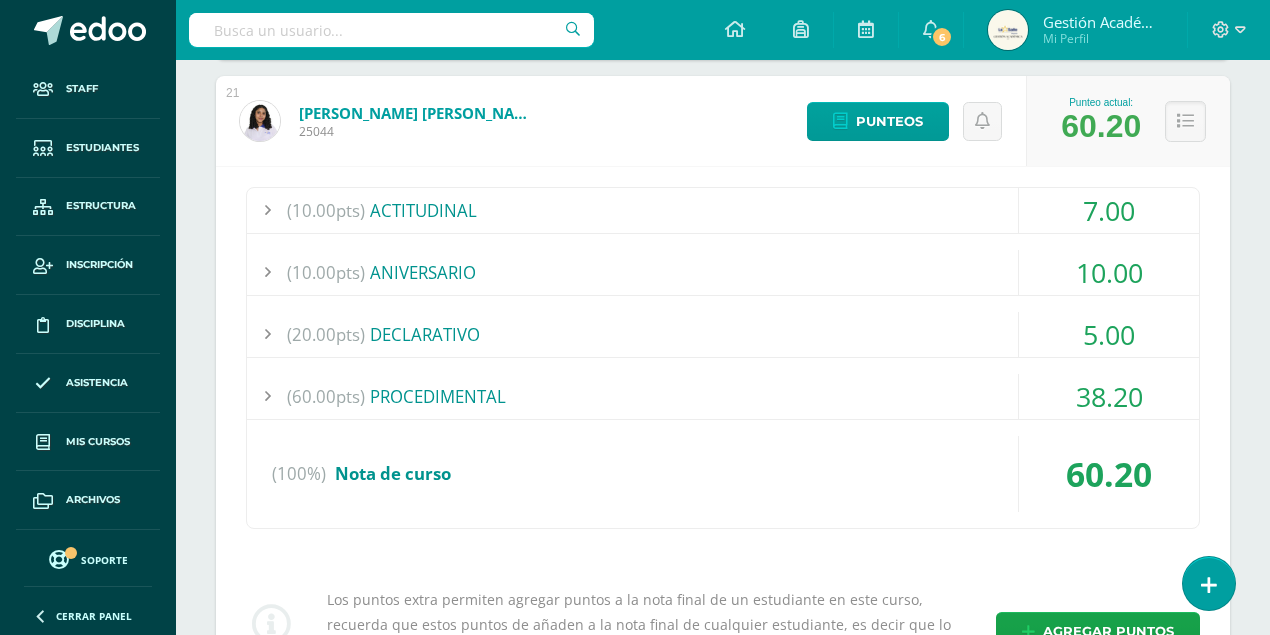 click on "(60.00pts)
PROCEDIMENTAL" at bounding box center (723, 396) 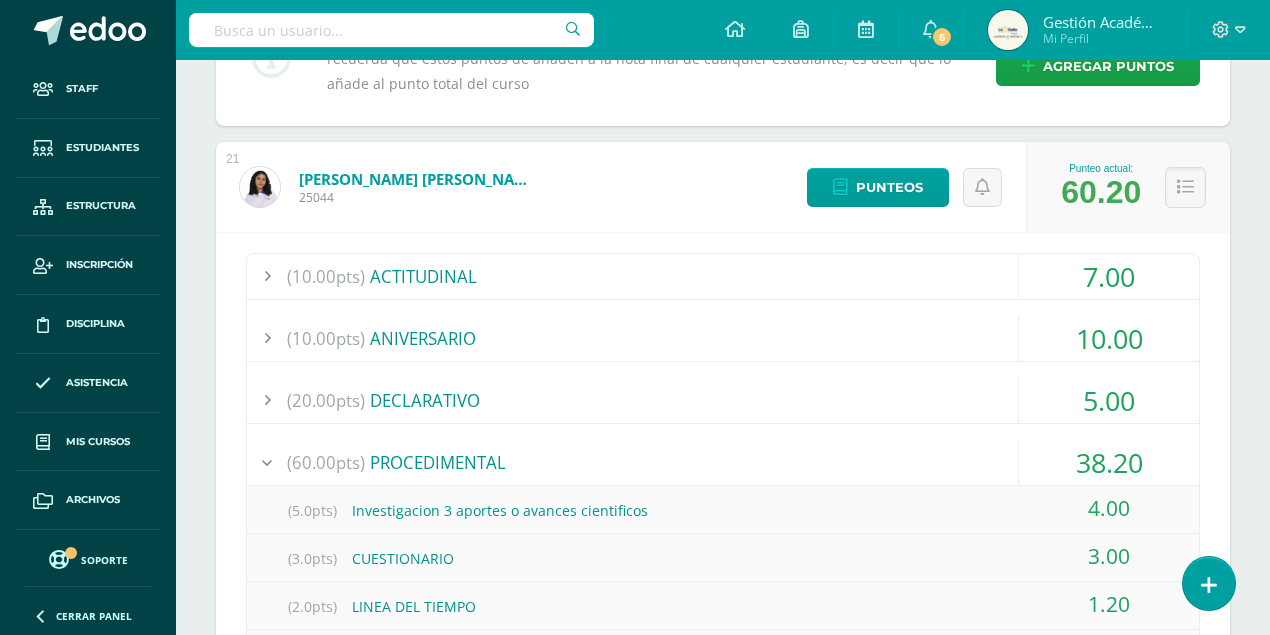 scroll, scrollTop: 3168, scrollLeft: 0, axis: vertical 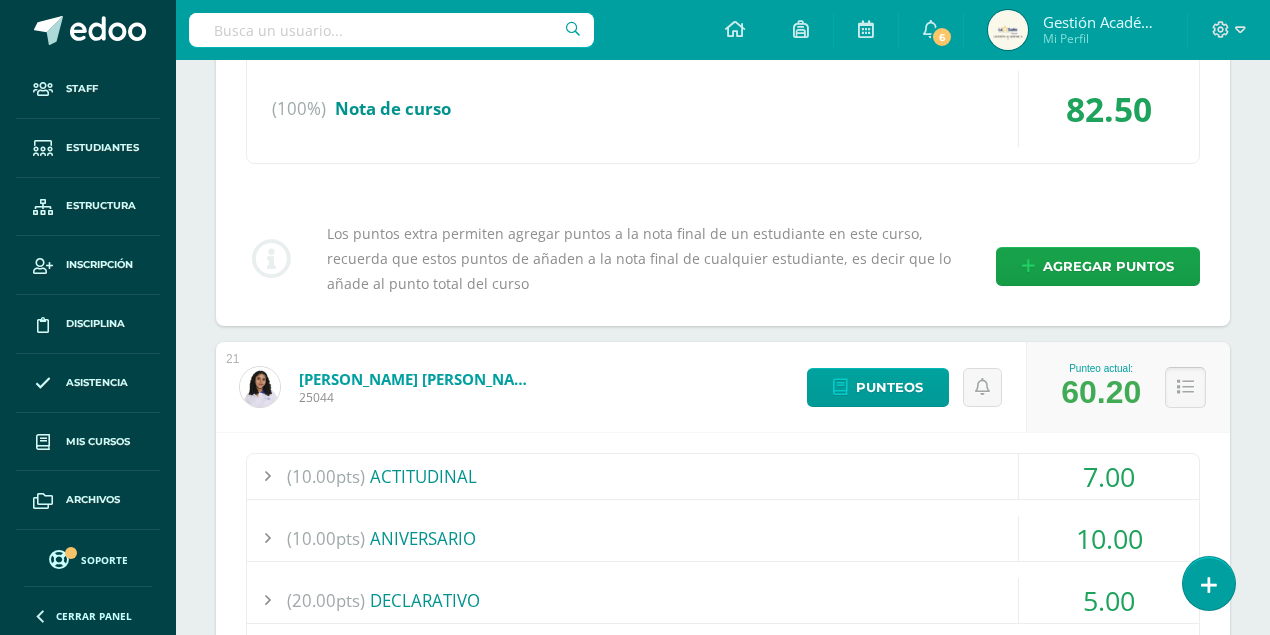 click at bounding box center [1185, 387] 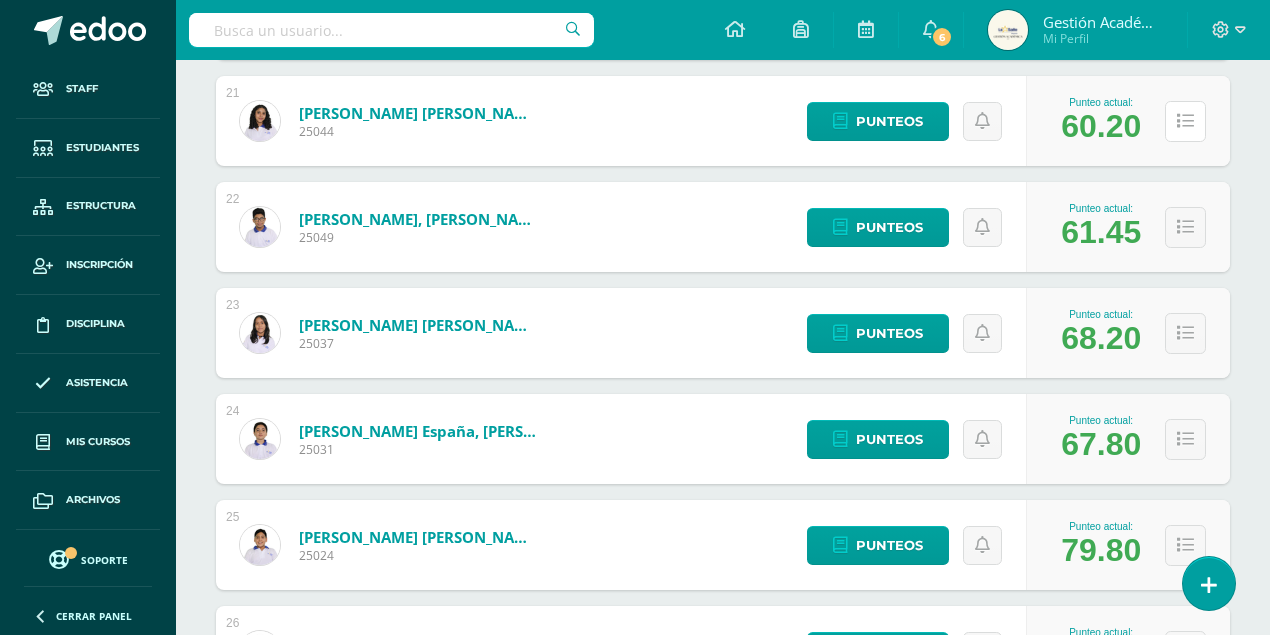 scroll, scrollTop: 3501, scrollLeft: 0, axis: vertical 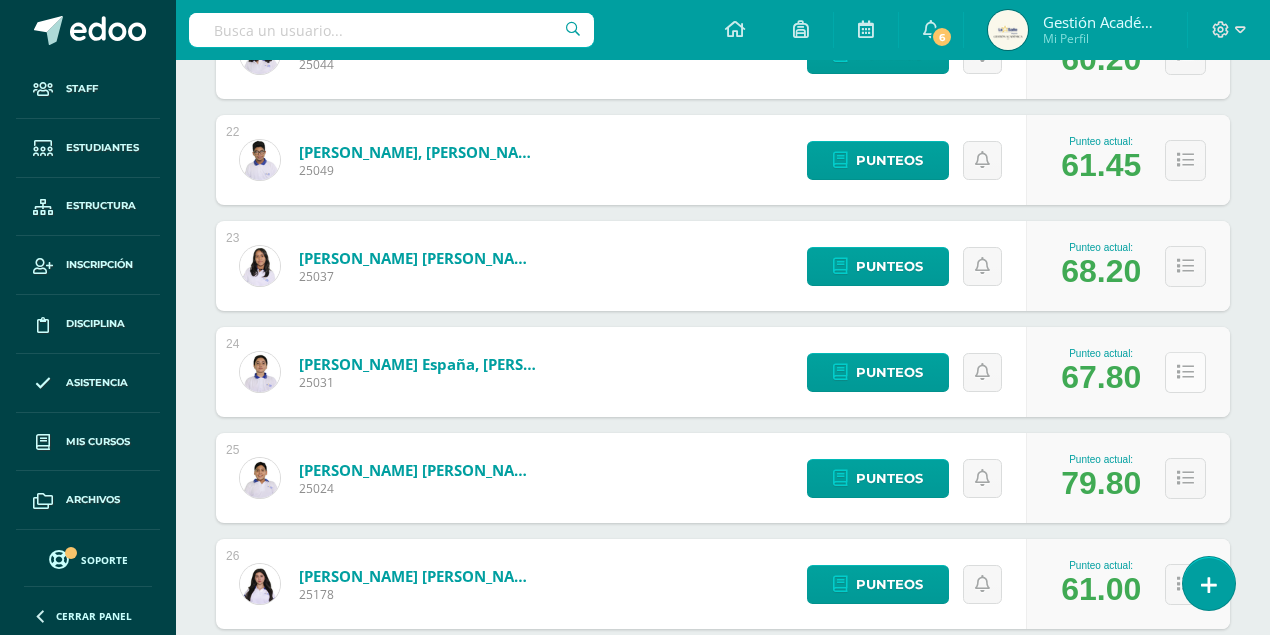 click at bounding box center (1185, 372) 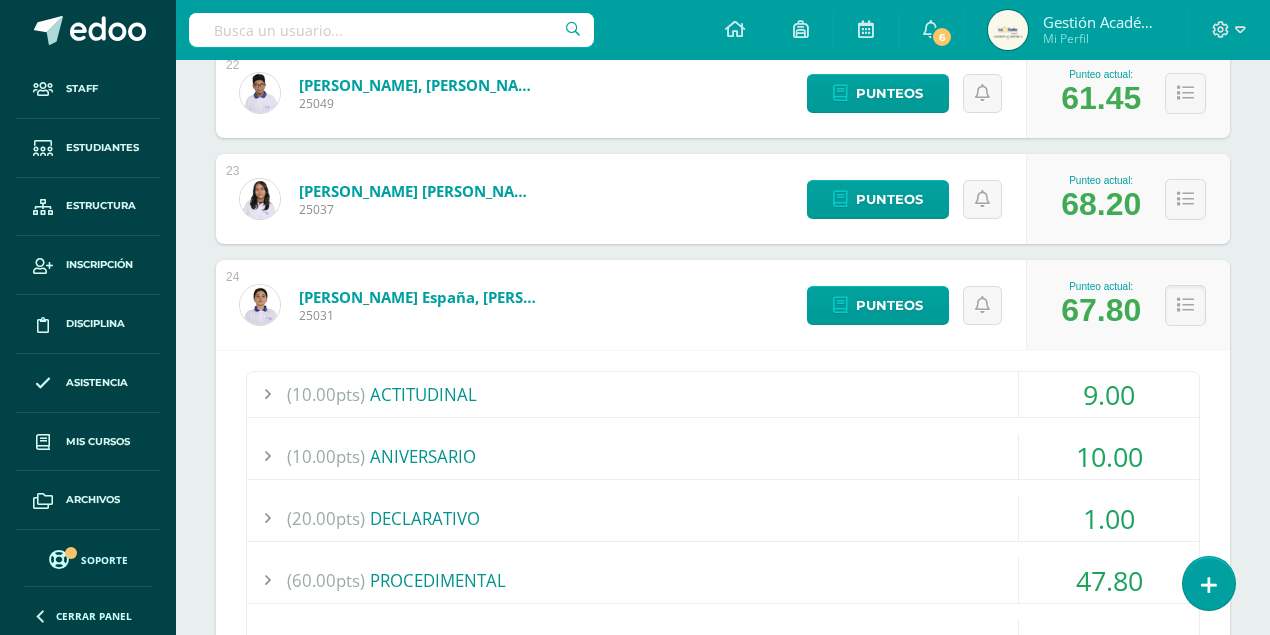 scroll, scrollTop: 3634, scrollLeft: 0, axis: vertical 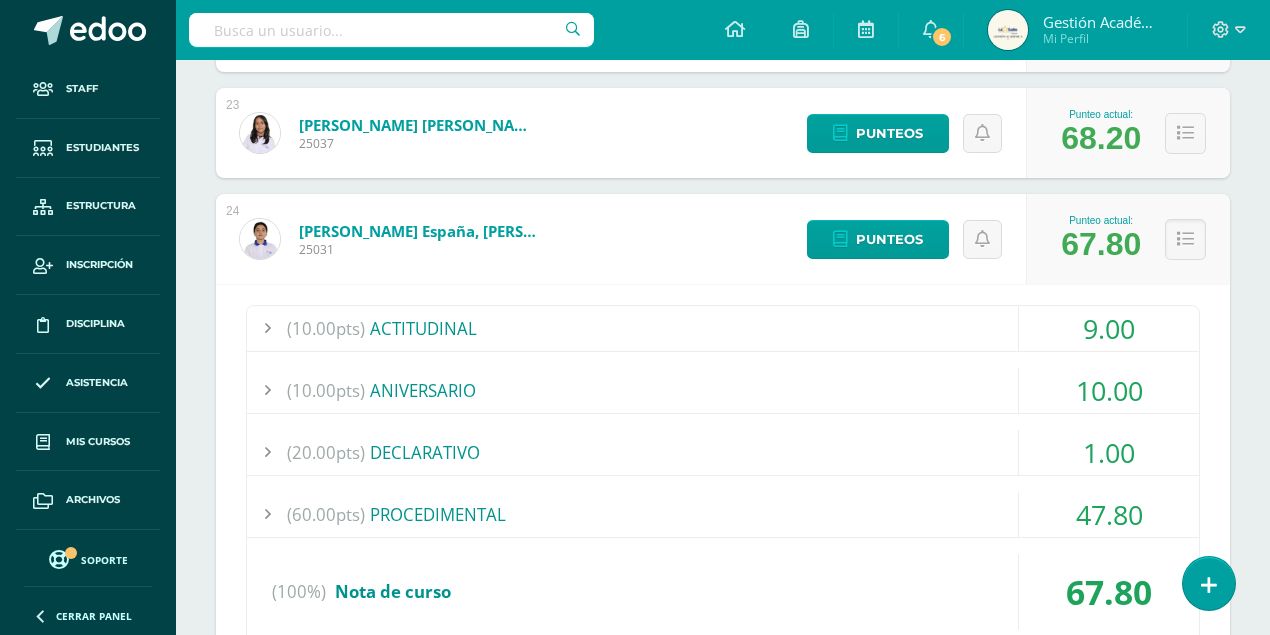 click on "(60.00pts)
PROCEDIMENTAL" at bounding box center (723, 514) 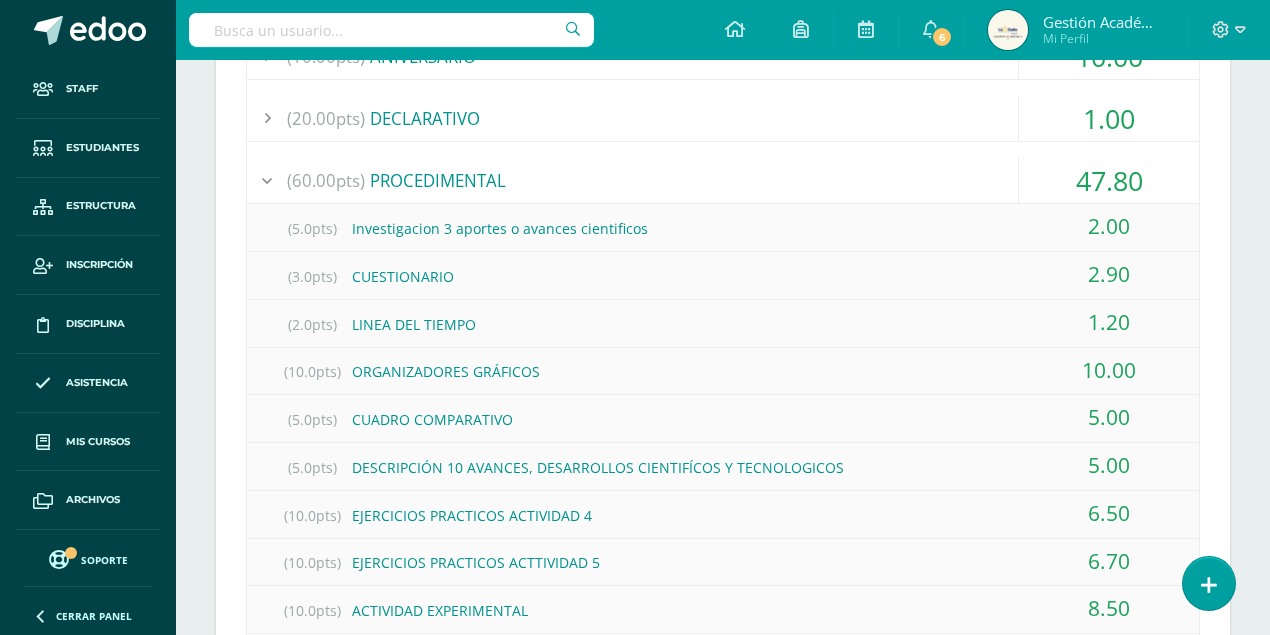 scroll, scrollTop: 4034, scrollLeft: 0, axis: vertical 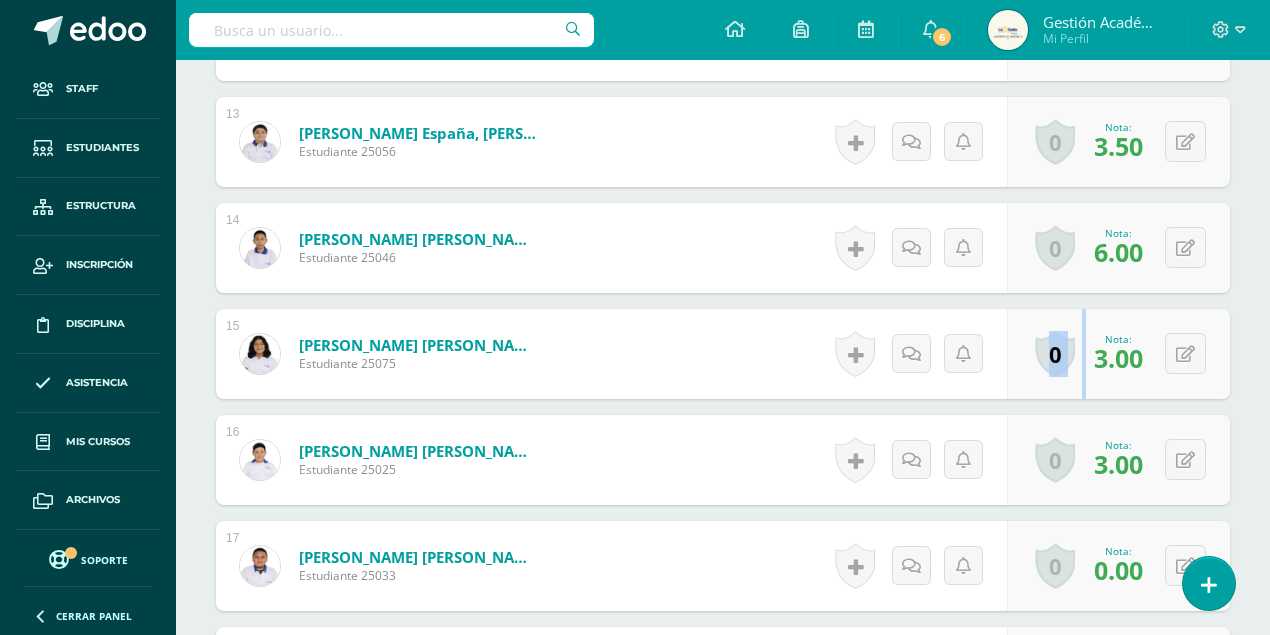 drag, startPoint x: 1080, startPoint y: 345, endPoint x: 1144, endPoint y: 353, distance: 64.49806 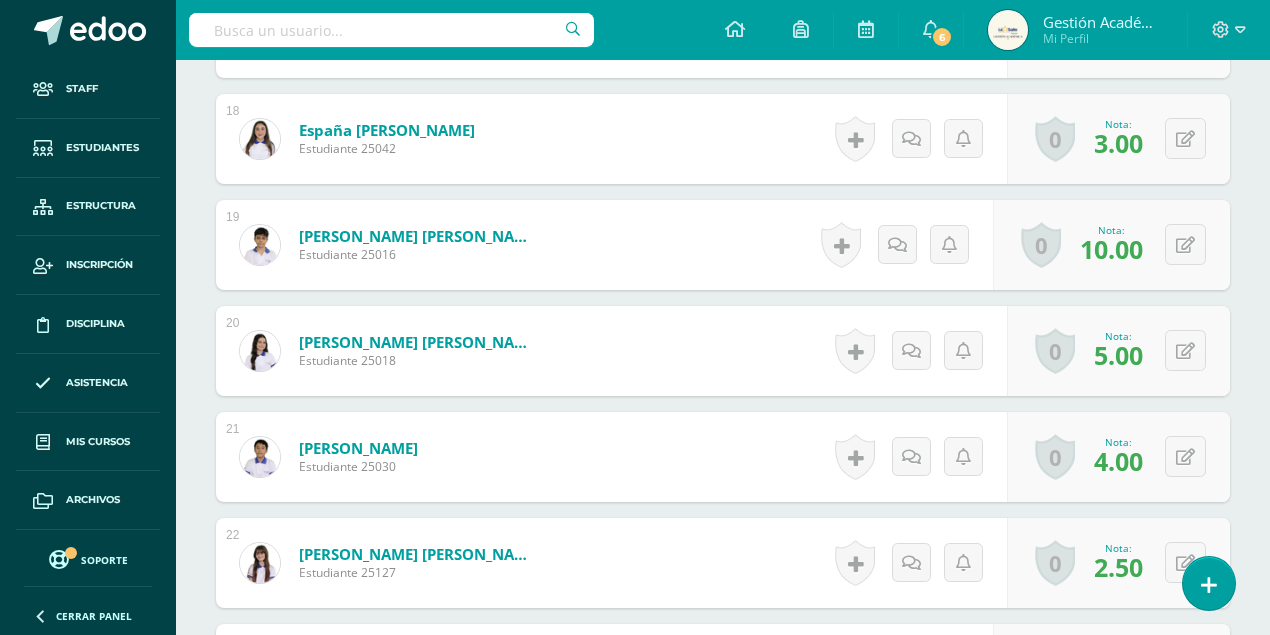 scroll, scrollTop: 2470, scrollLeft: 0, axis: vertical 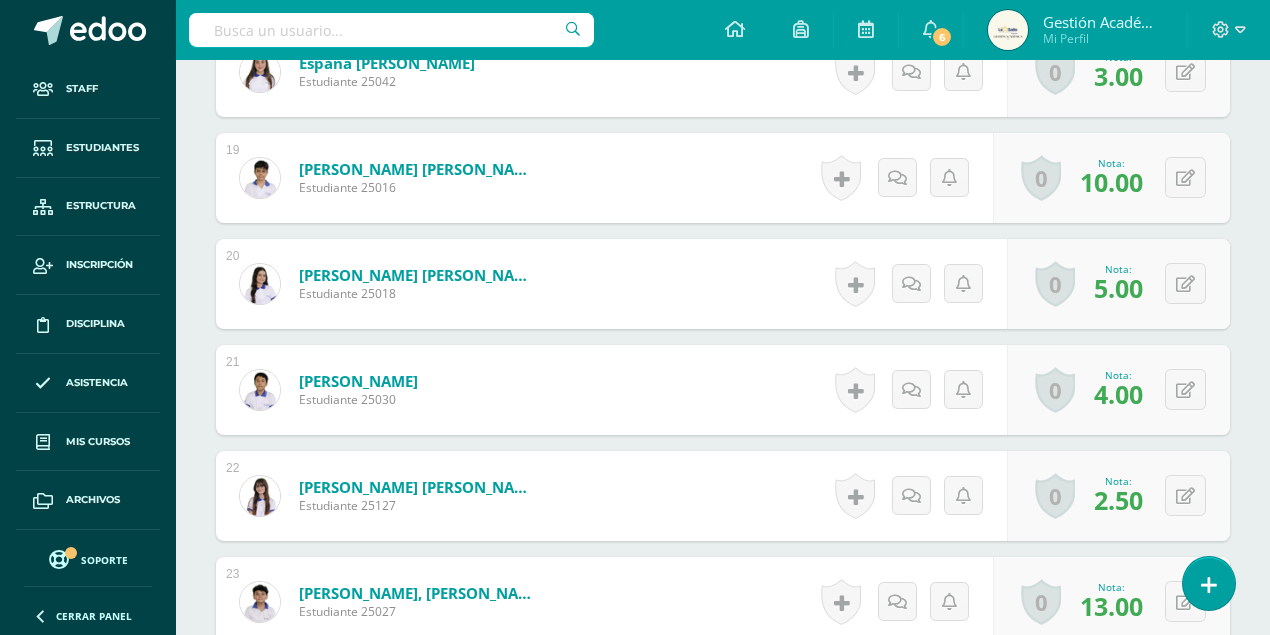 drag, startPoint x: 1078, startPoint y: 182, endPoint x: 1144, endPoint y: 187, distance: 66.189125 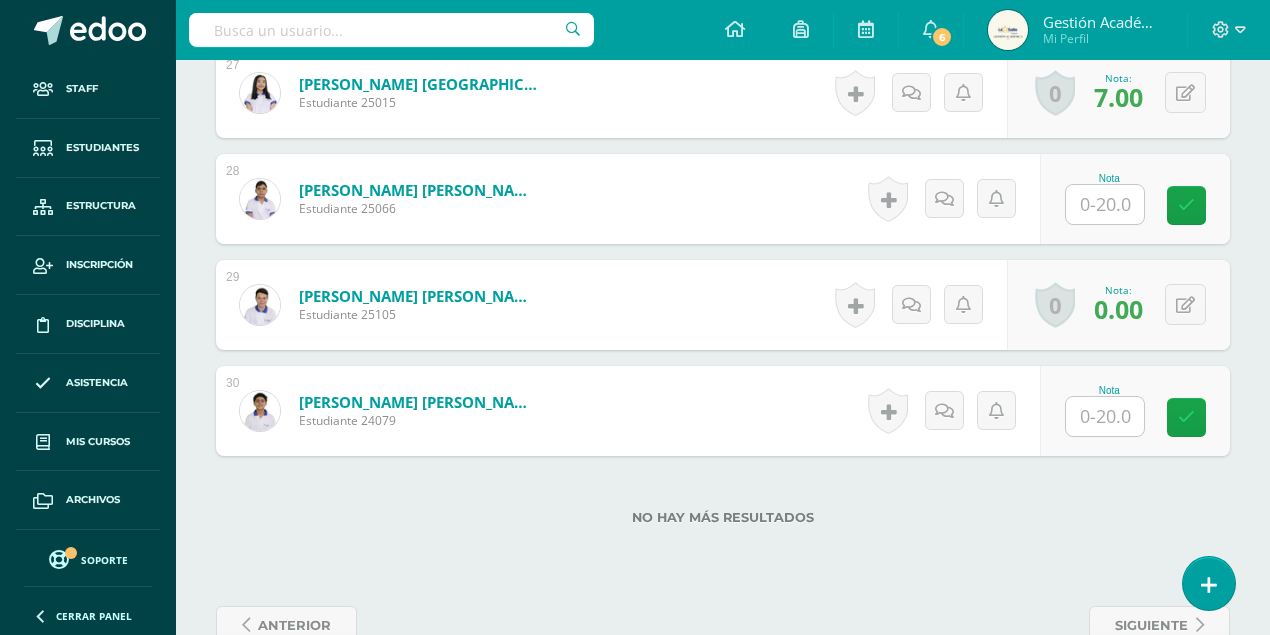 scroll, scrollTop: 3270, scrollLeft: 0, axis: vertical 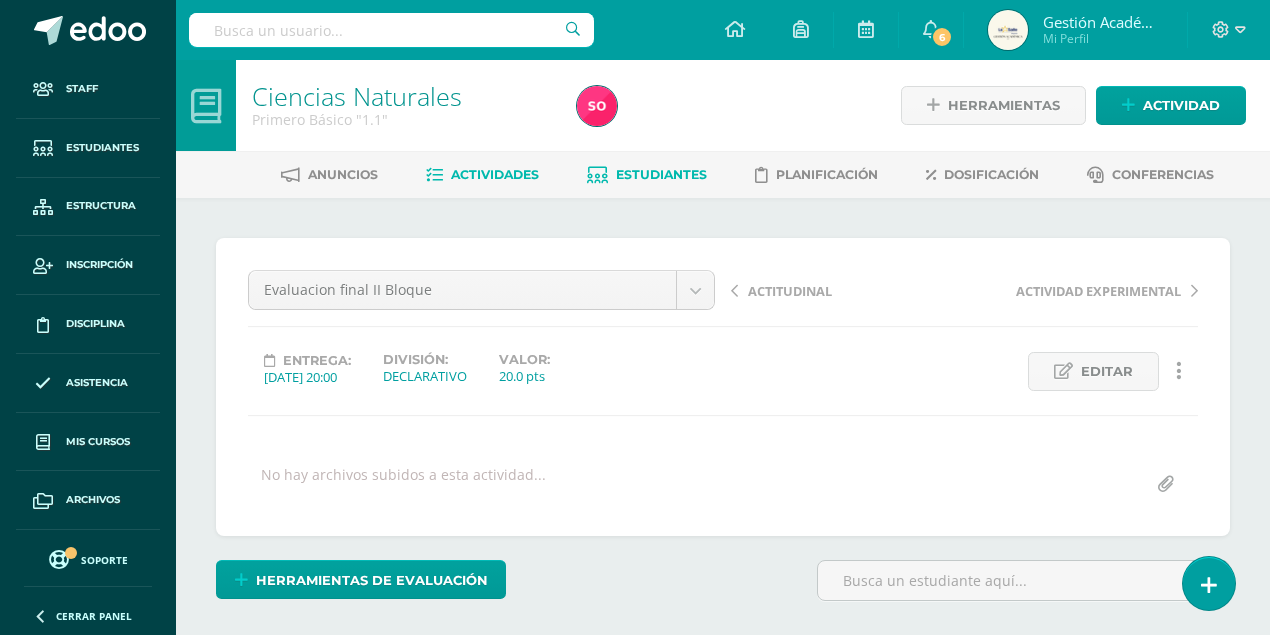 click on "Estudiantes" at bounding box center (661, 174) 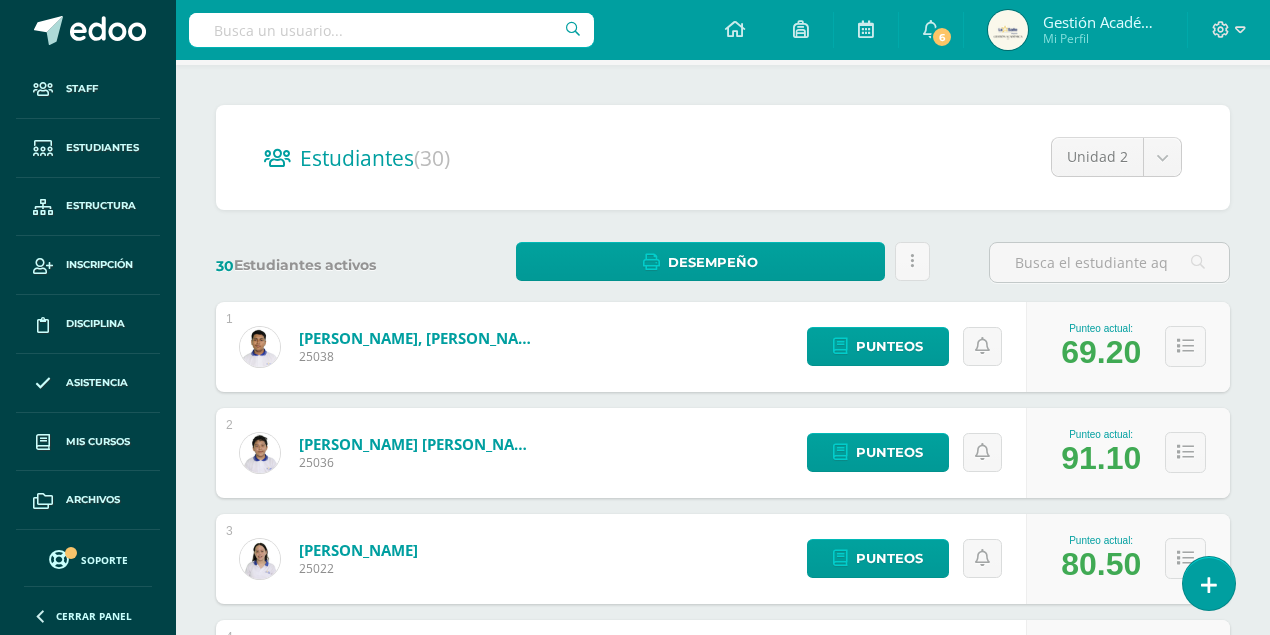 scroll, scrollTop: 200, scrollLeft: 0, axis: vertical 